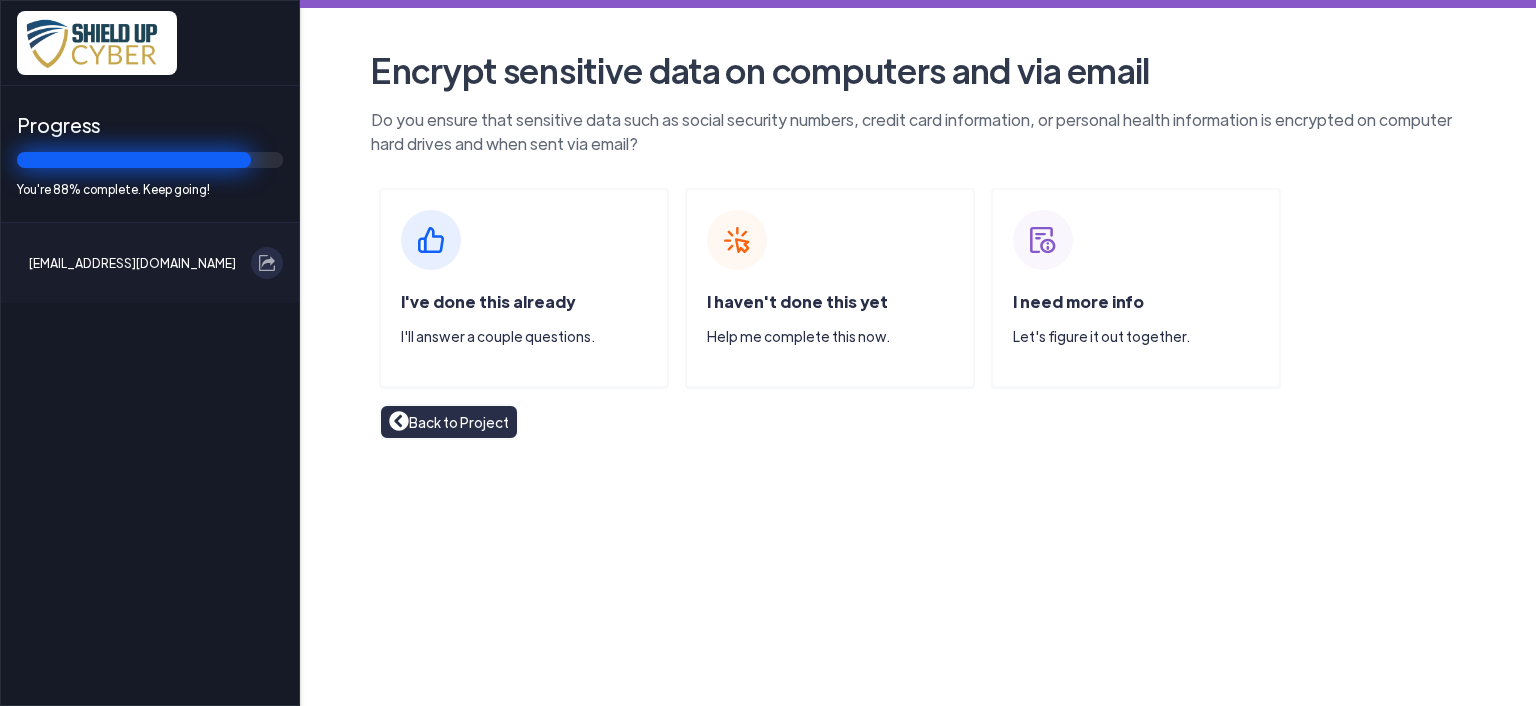 scroll, scrollTop: 0, scrollLeft: 0, axis: both 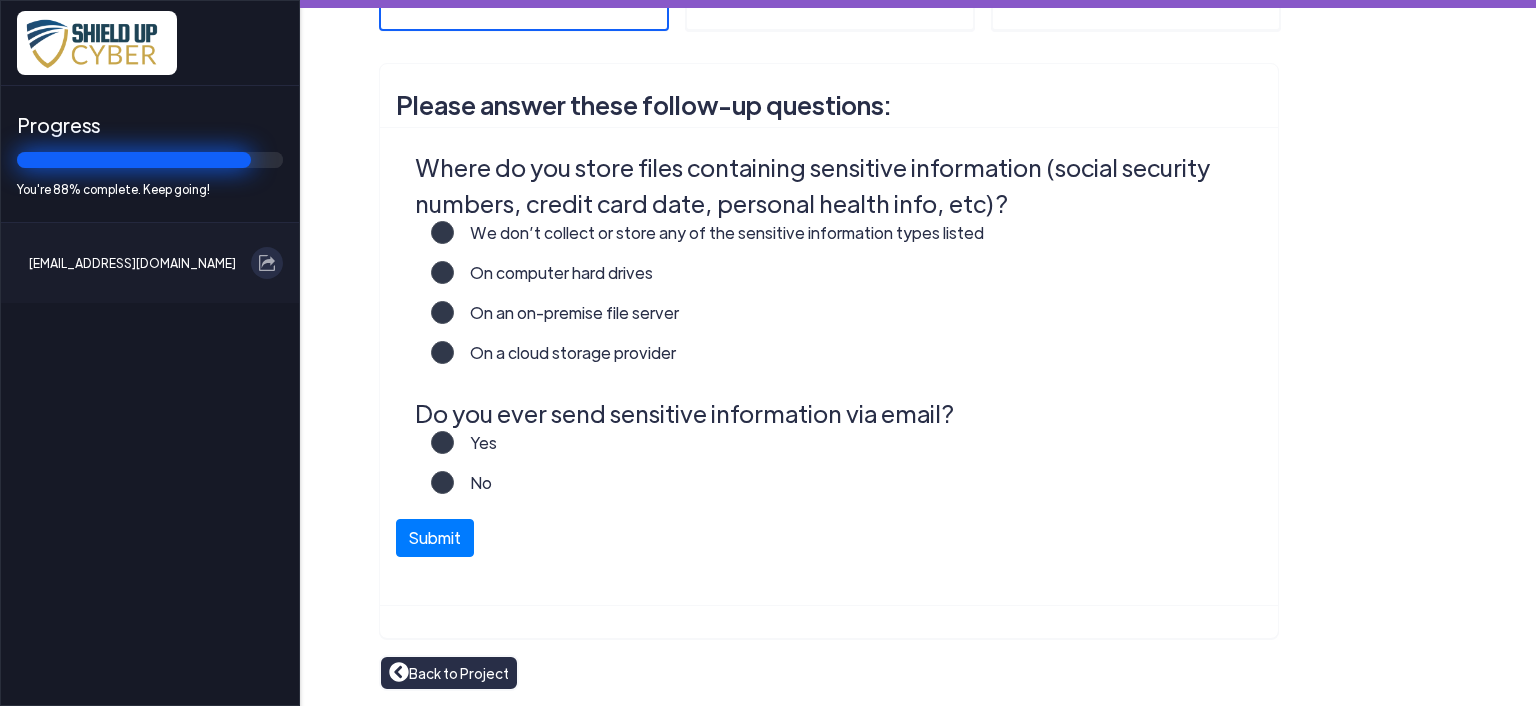 click on "On an on-premise file server" 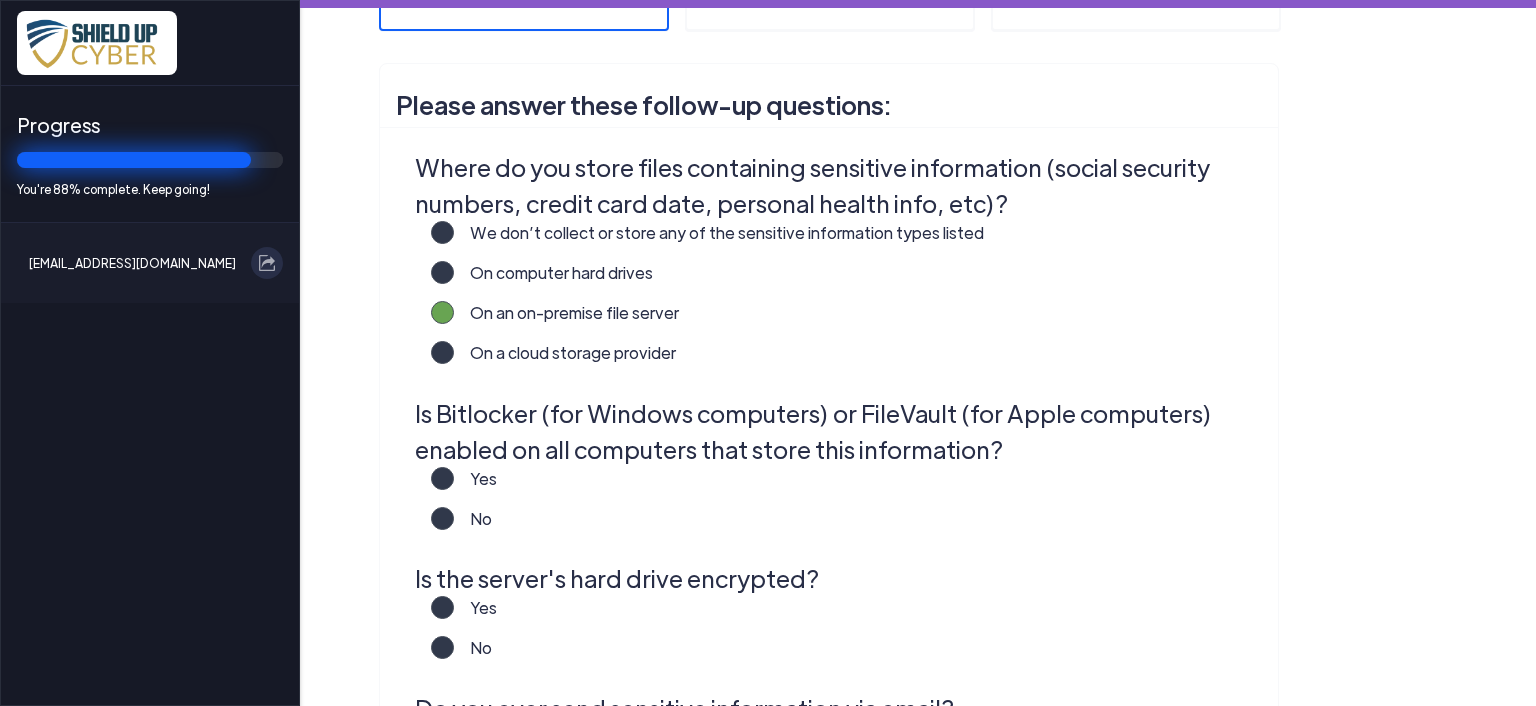 drag, startPoint x: 428, startPoint y: 514, endPoint x: 504, endPoint y: 511, distance: 76.05919 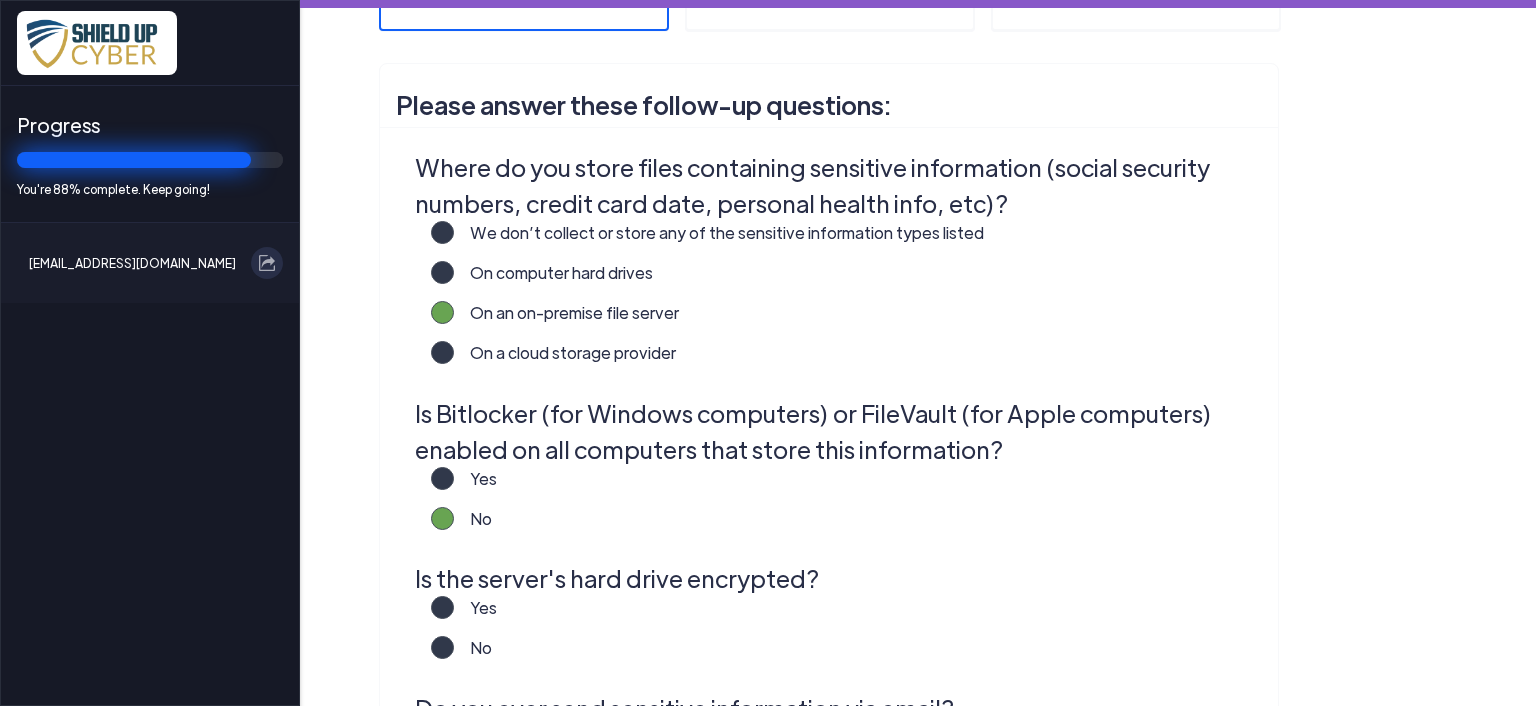 scroll, scrollTop: 652, scrollLeft: 0, axis: vertical 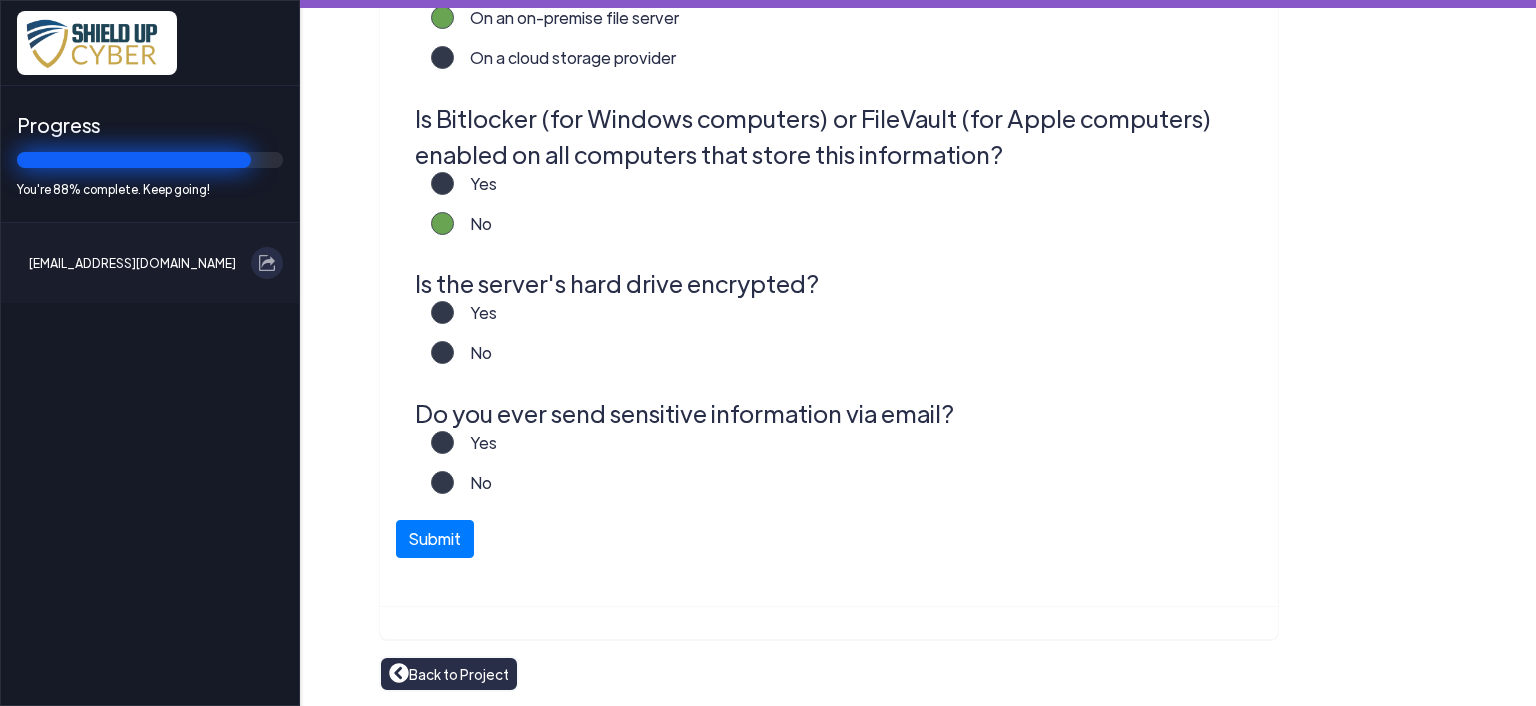 click on "Yes" 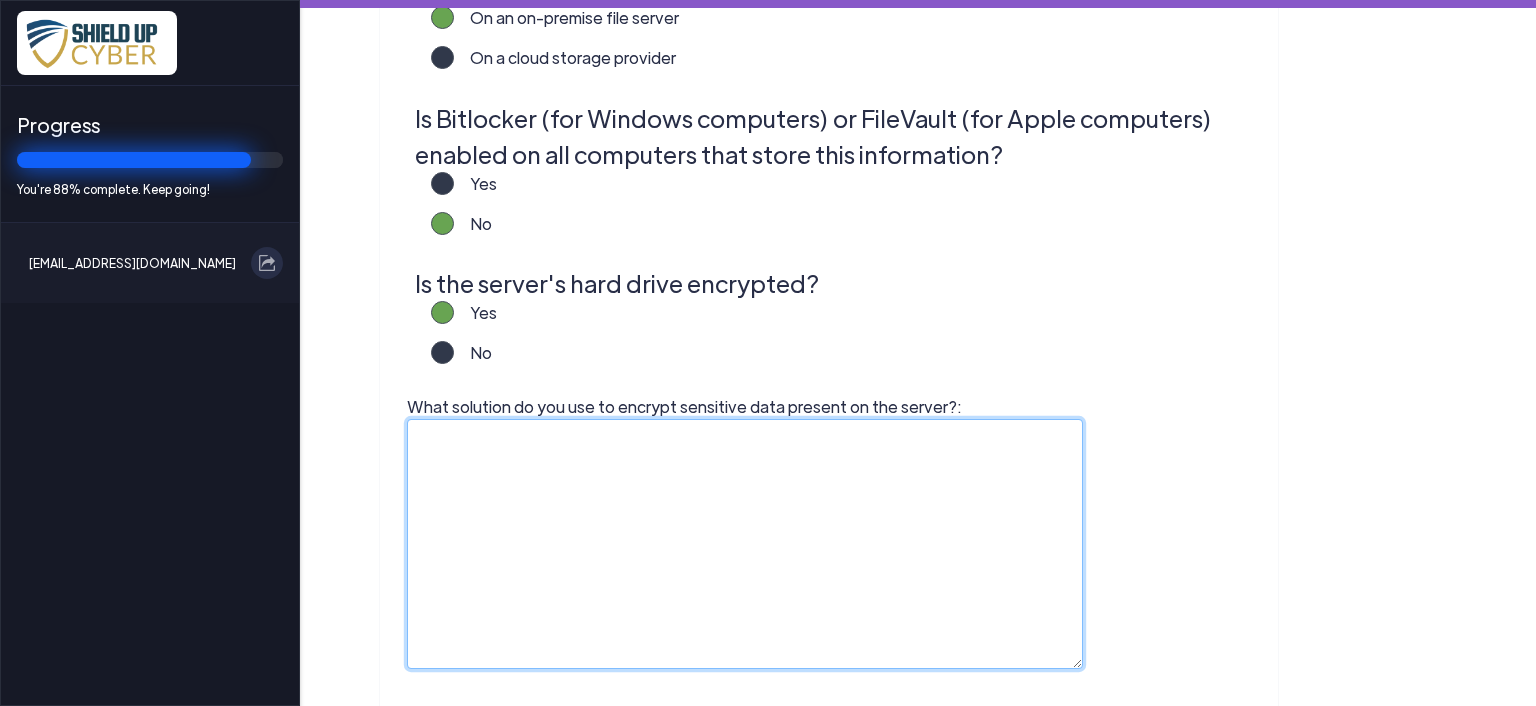 click on "What solution do you use to encrypt sensitive data present on the server?:" 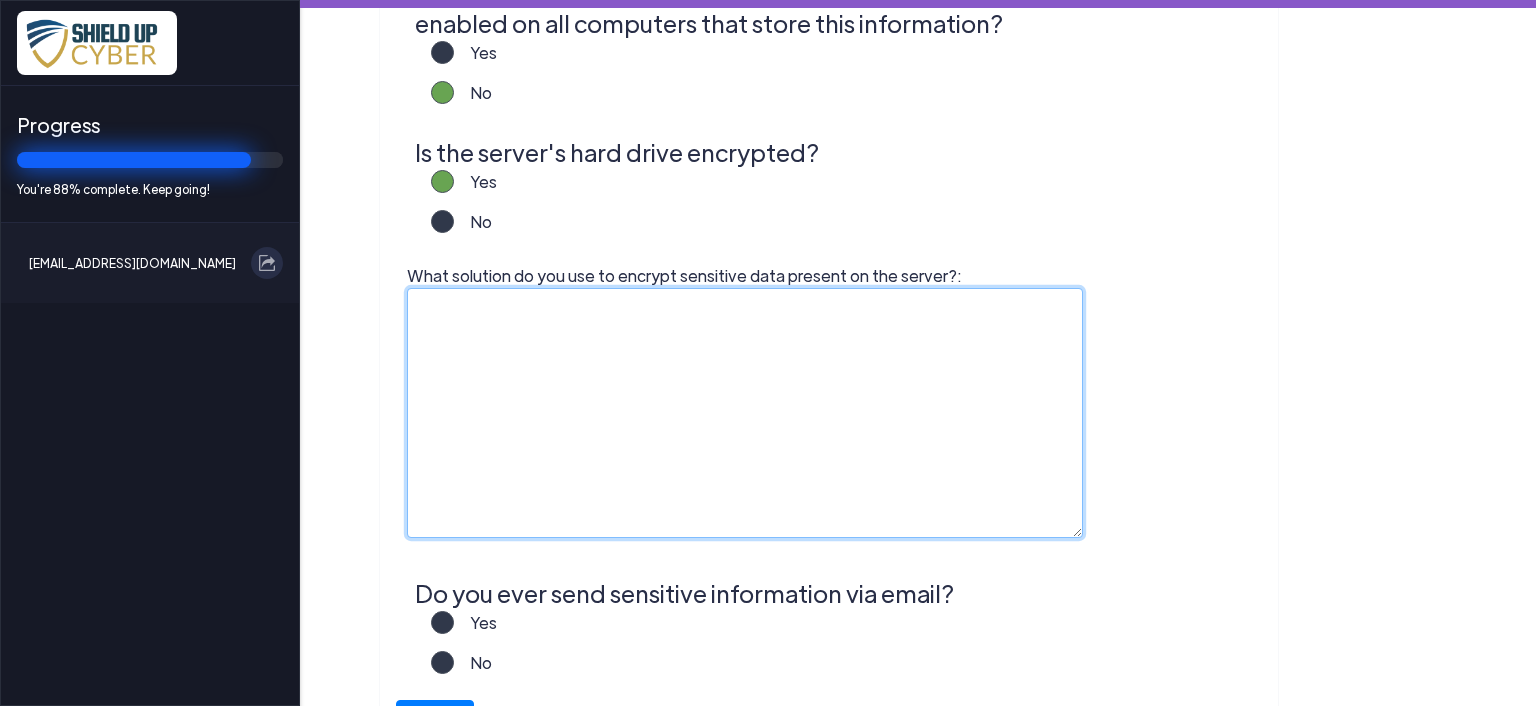 scroll, scrollTop: 852, scrollLeft: 0, axis: vertical 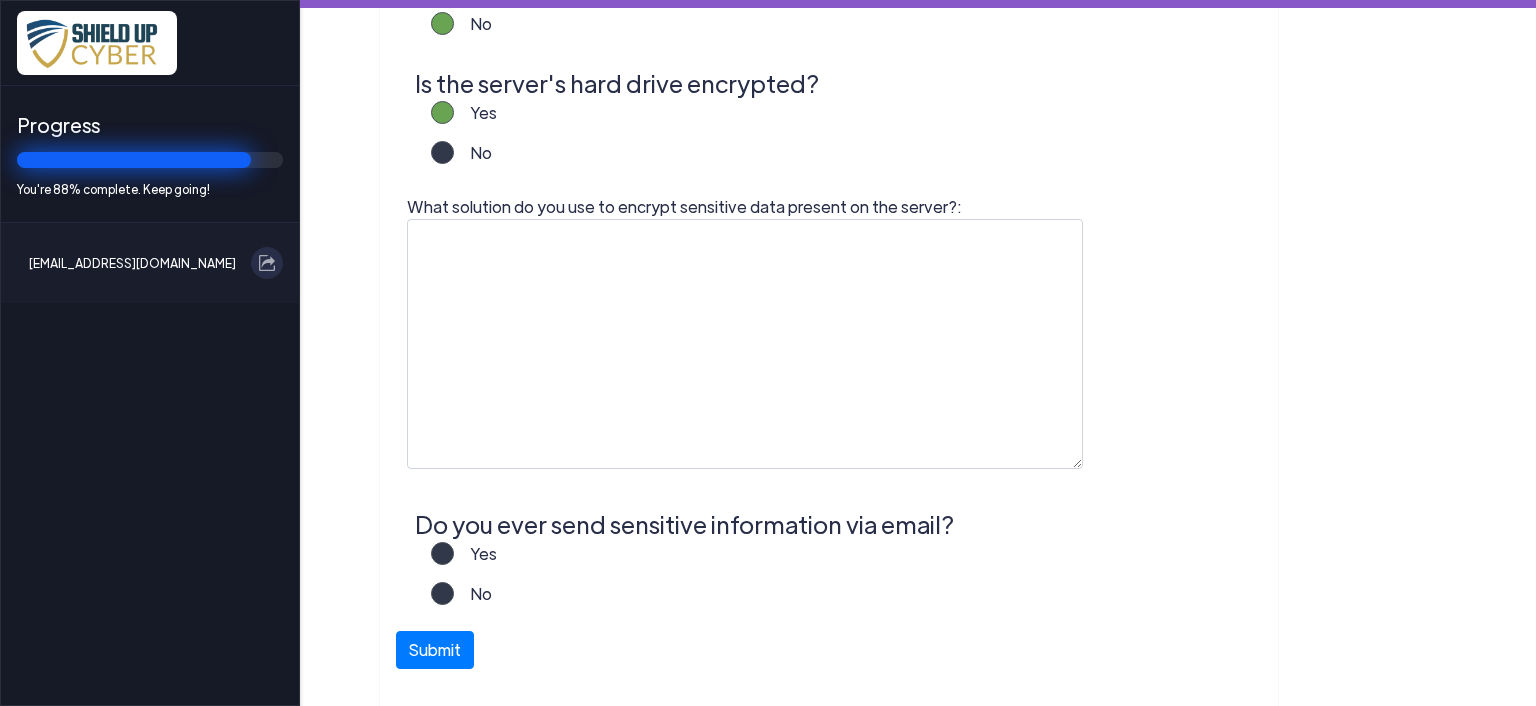 click on "Yes" 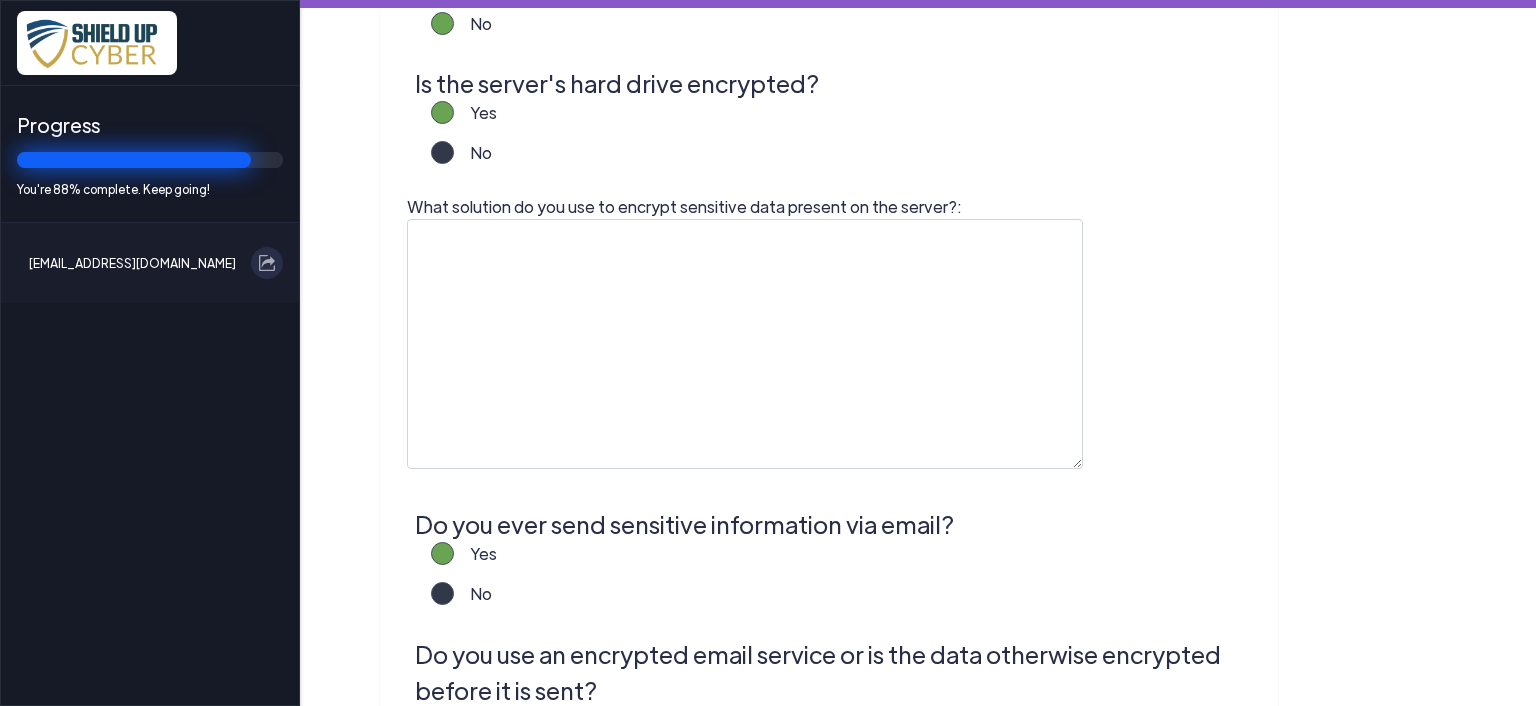 scroll, scrollTop: 1130, scrollLeft: 0, axis: vertical 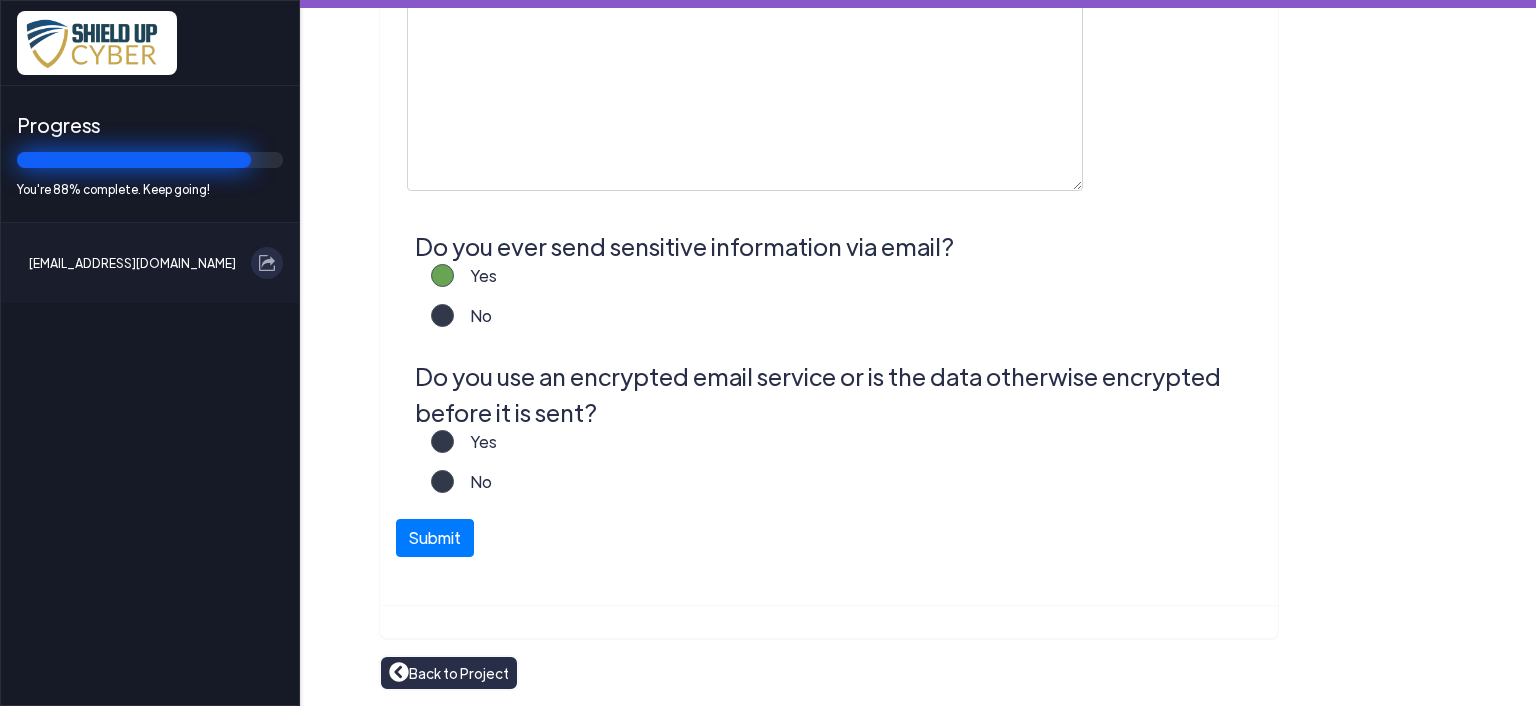 click on "Yes" 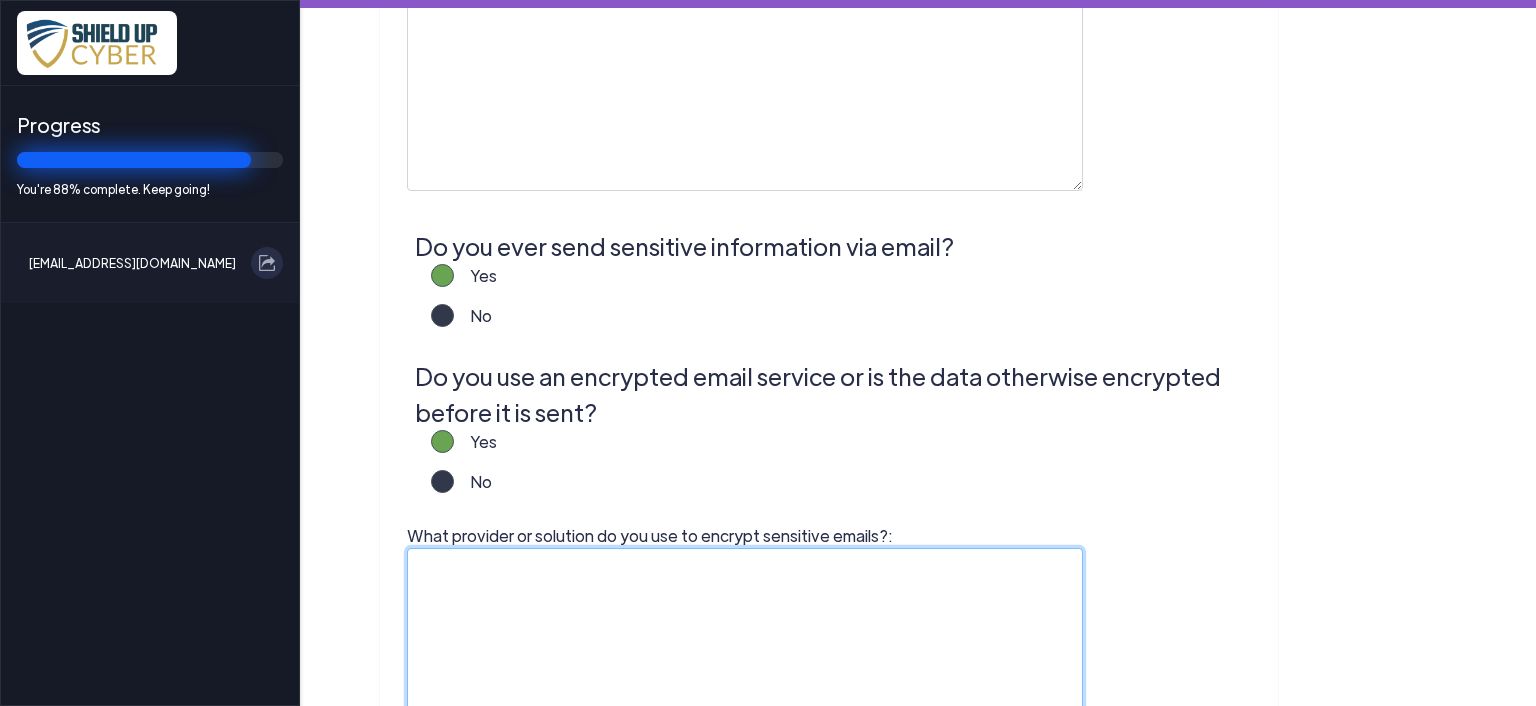 click on "What provider or solution do you use to encrypt sensitive emails?:" 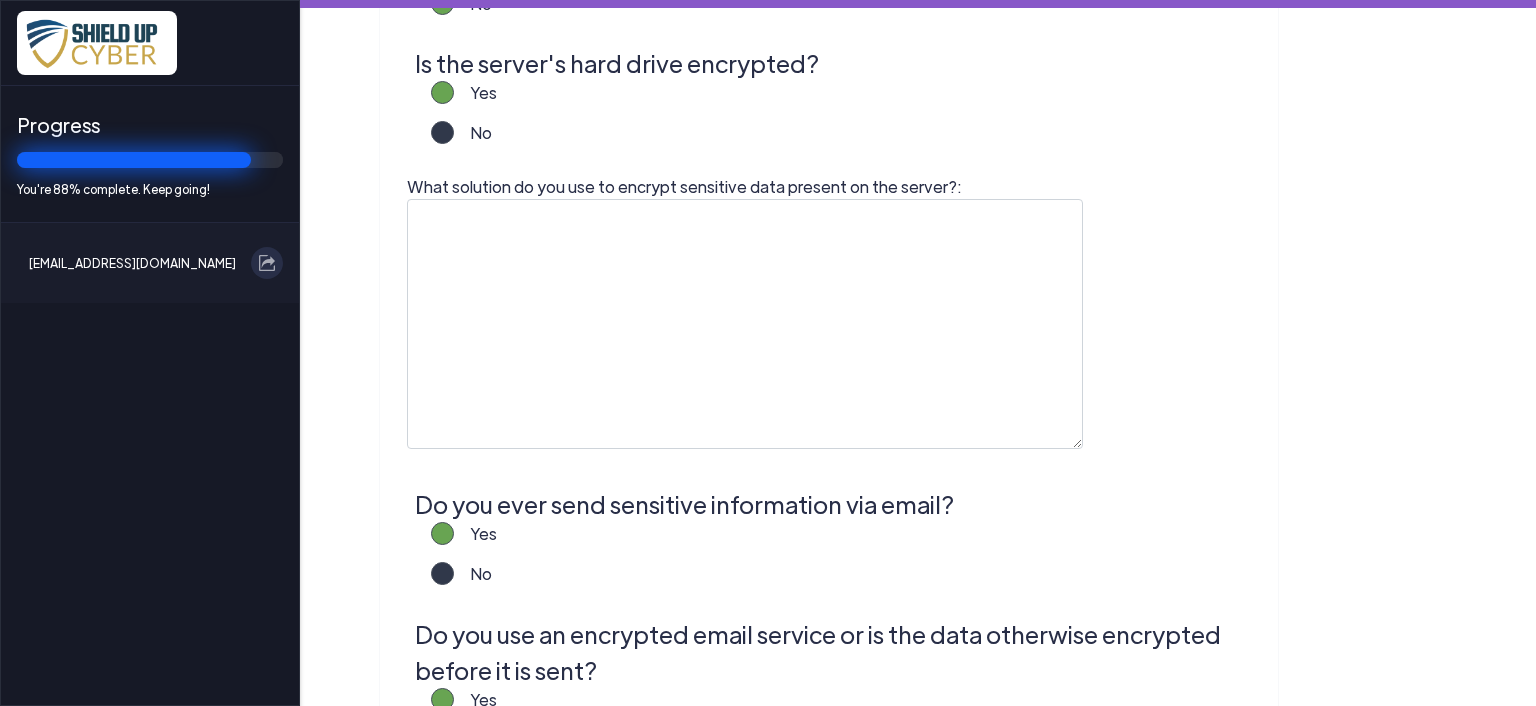 scroll, scrollTop: 630, scrollLeft: 0, axis: vertical 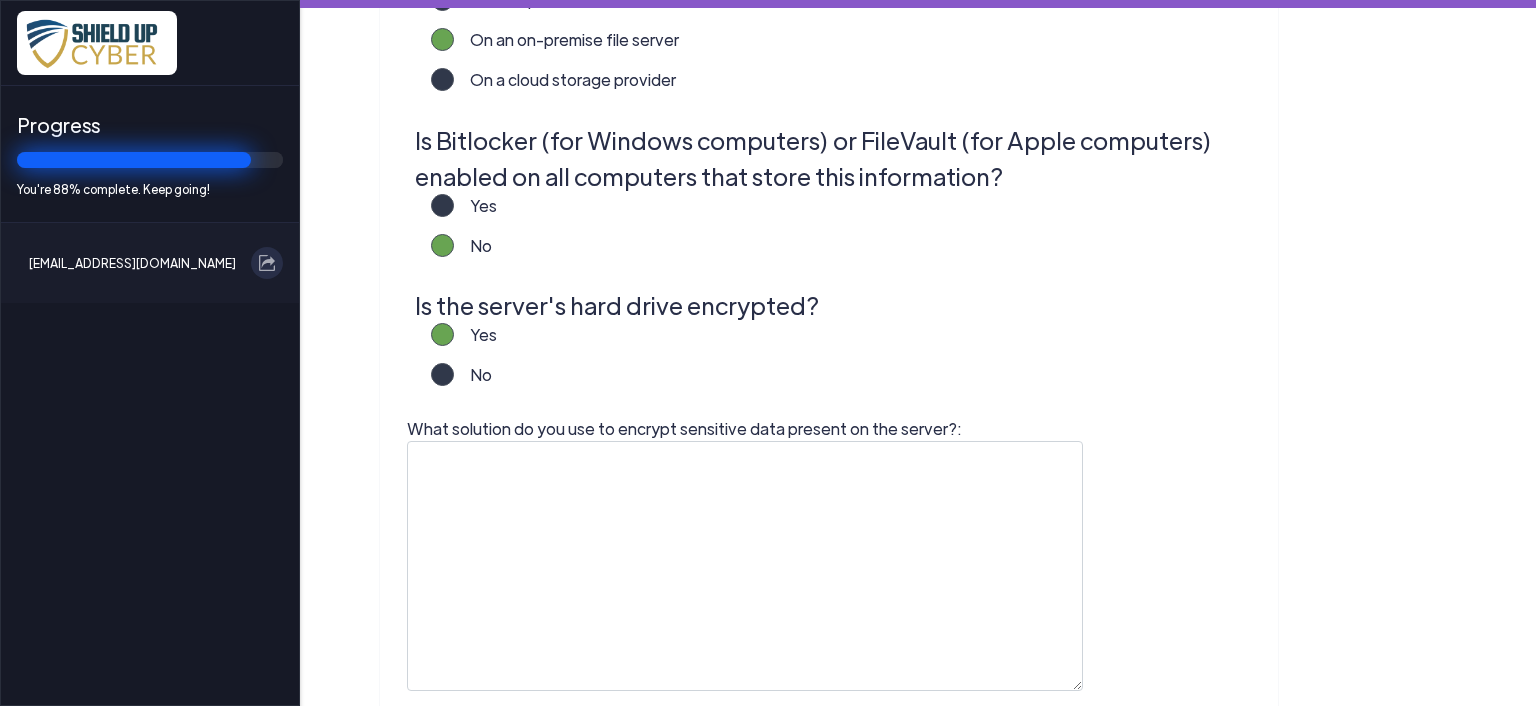 type on "Barracuda" 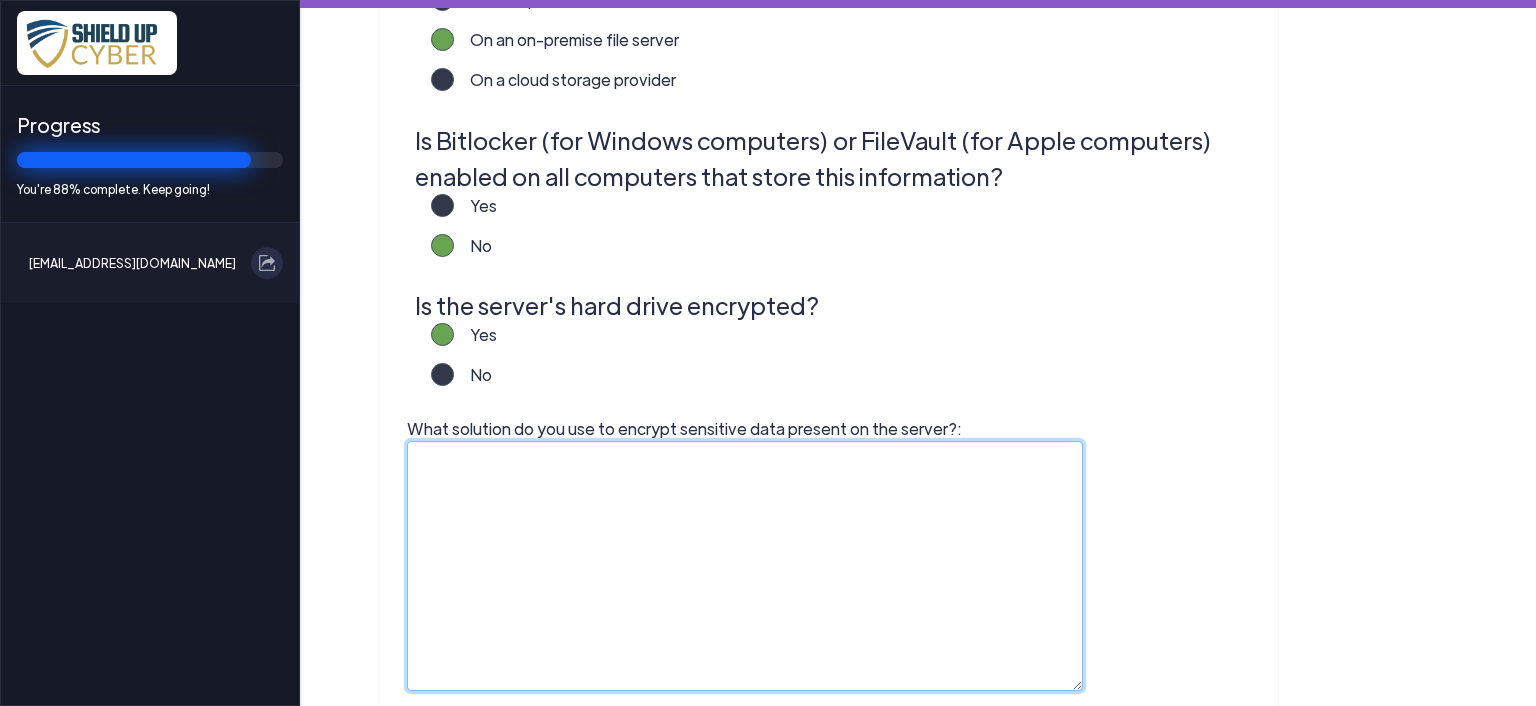 click on "What solution do you use to encrypt sensitive data present on the server?:" 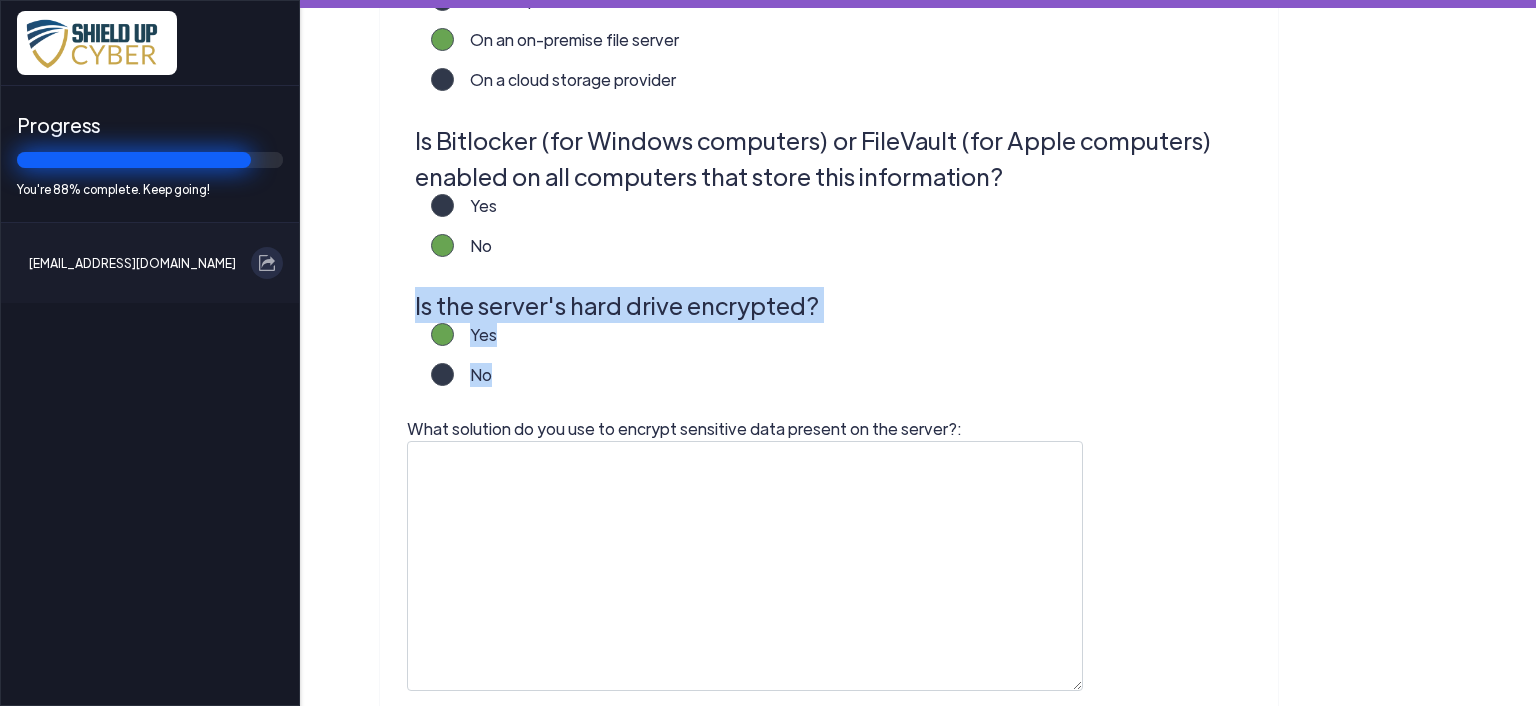 drag, startPoint x: 406, startPoint y: 302, endPoint x: 958, endPoint y: 444, distance: 569.9719 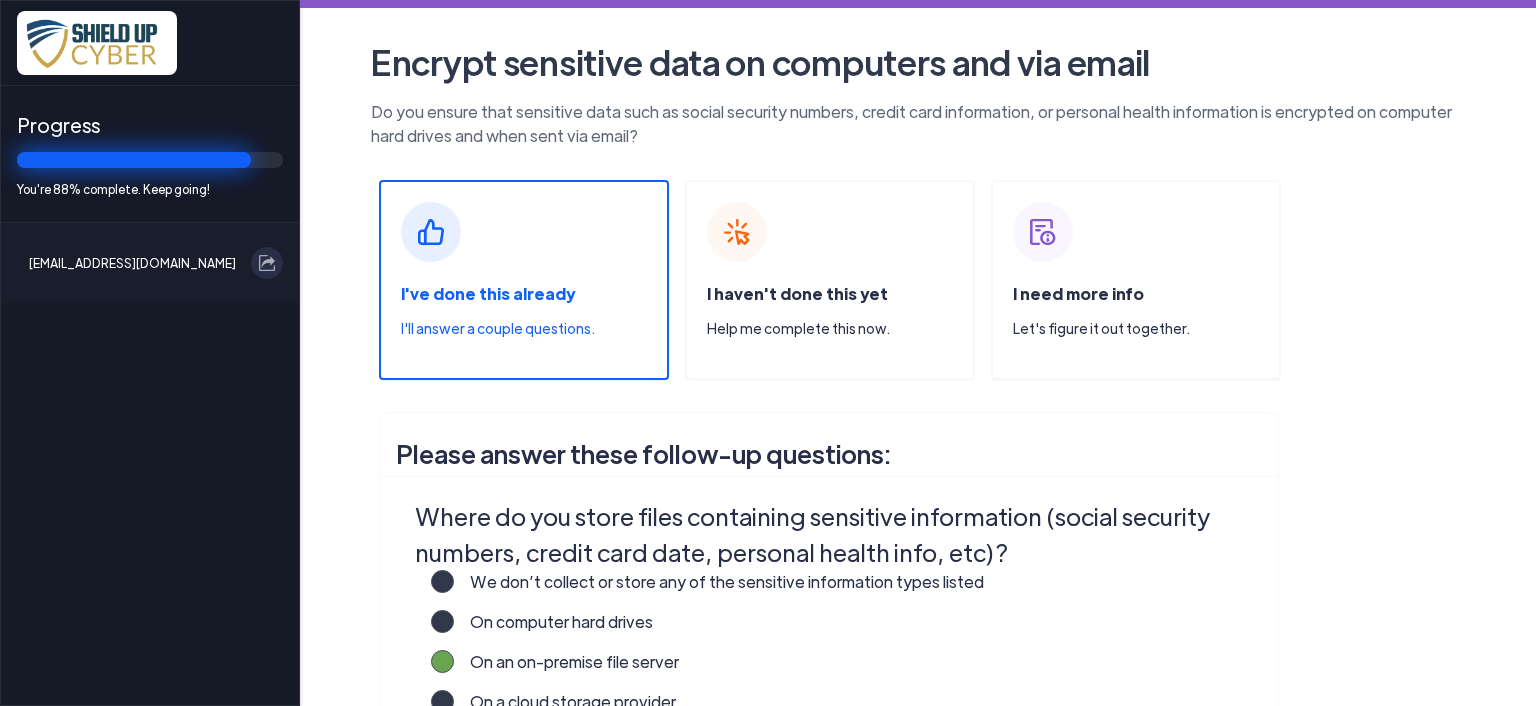 scroll, scrollTop: 0, scrollLeft: 0, axis: both 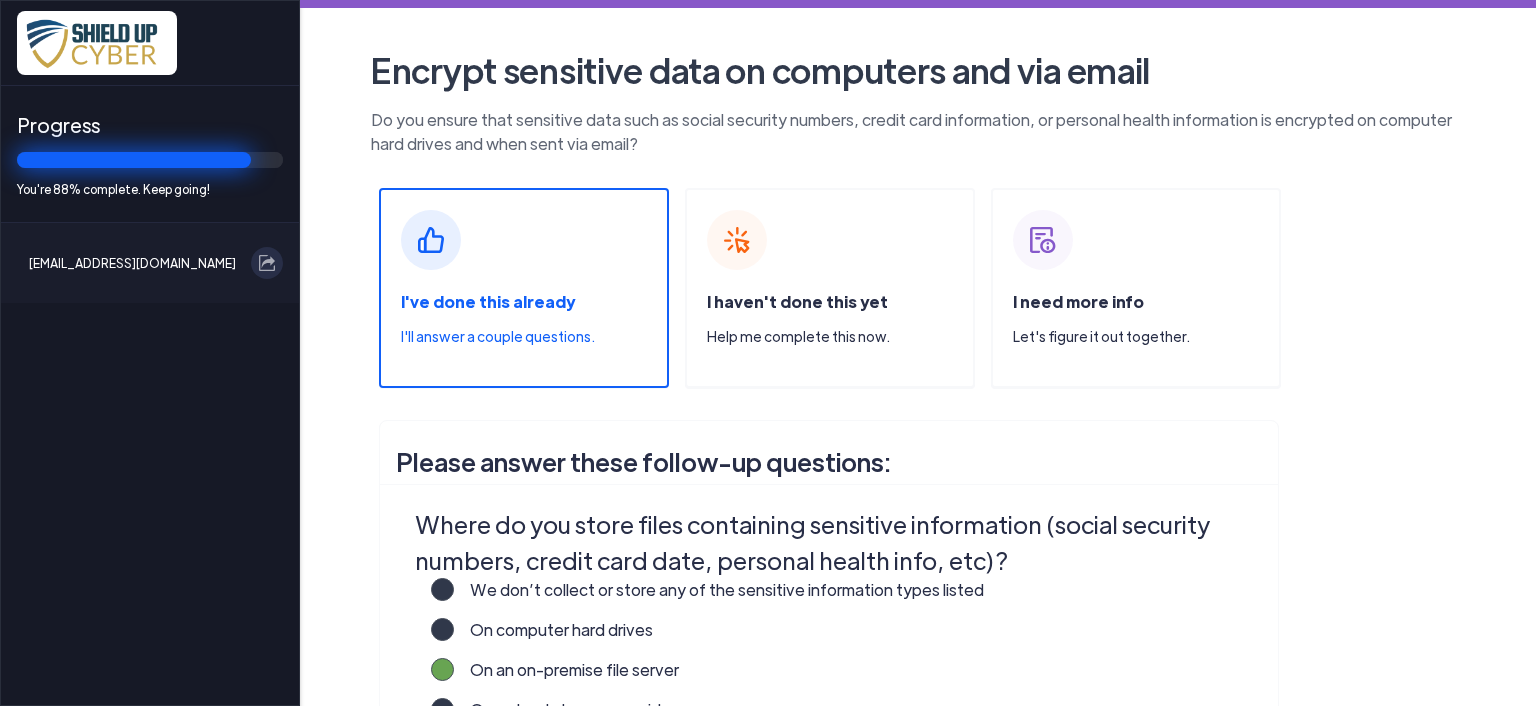 click on "I haven't done this yet  Help me complete this now." 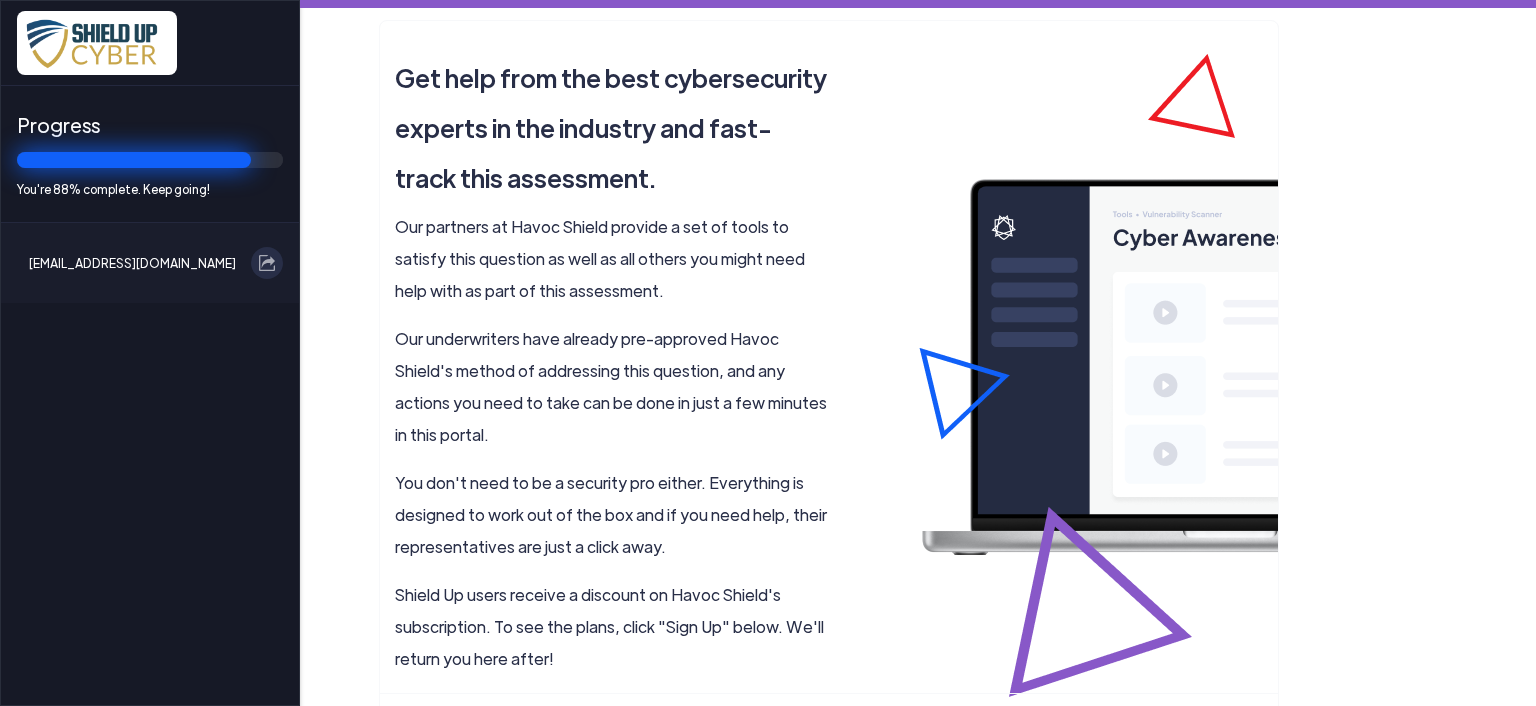 scroll, scrollTop: 559, scrollLeft: 0, axis: vertical 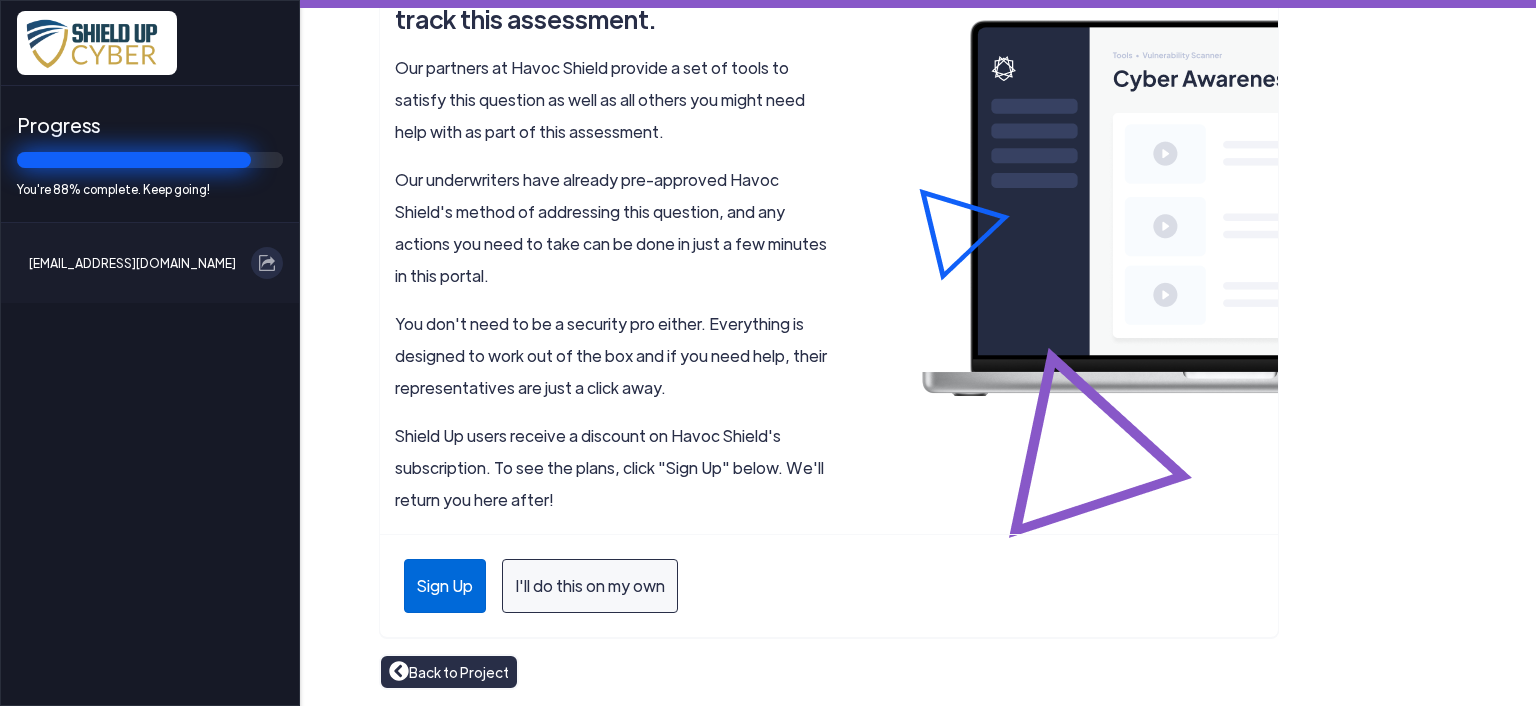 click on "Sign Up" 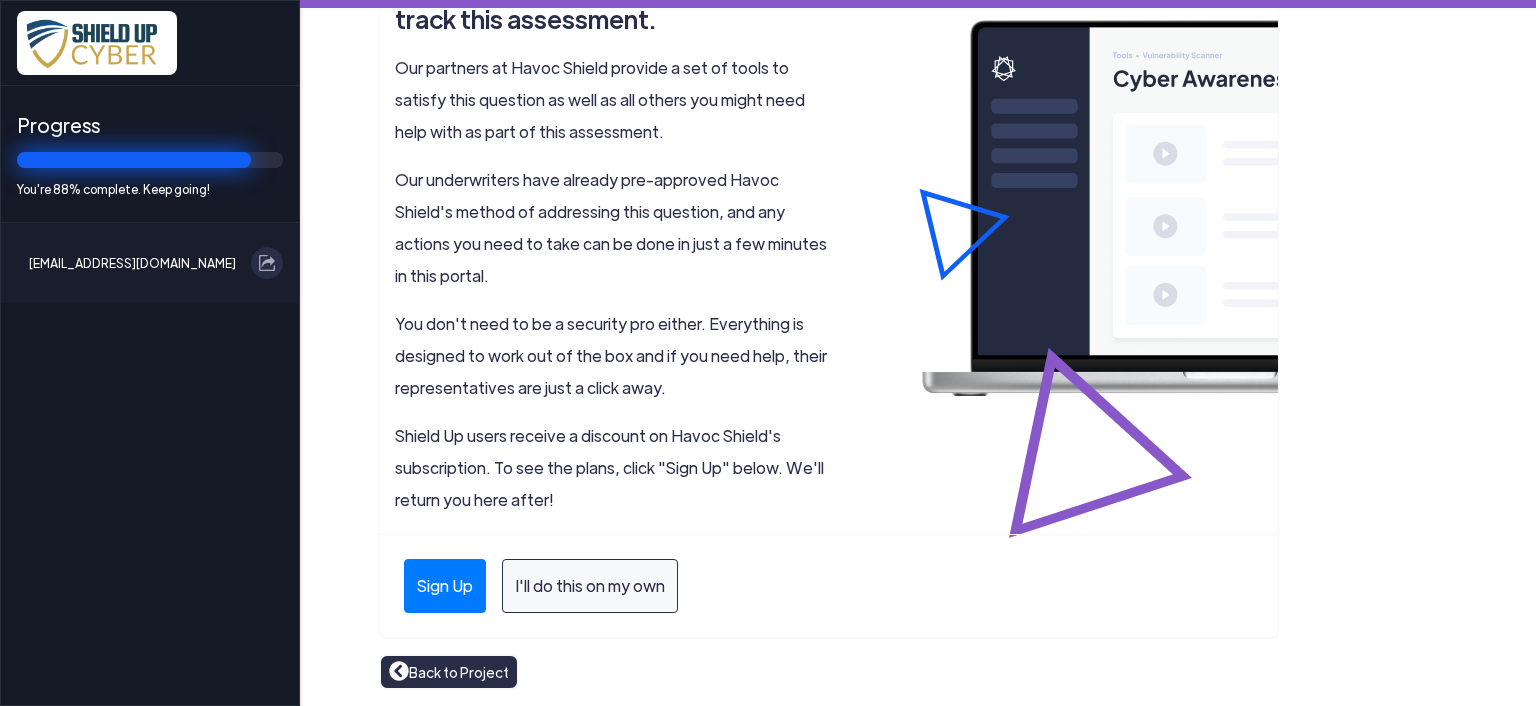 scroll, scrollTop: 159, scrollLeft: 0, axis: vertical 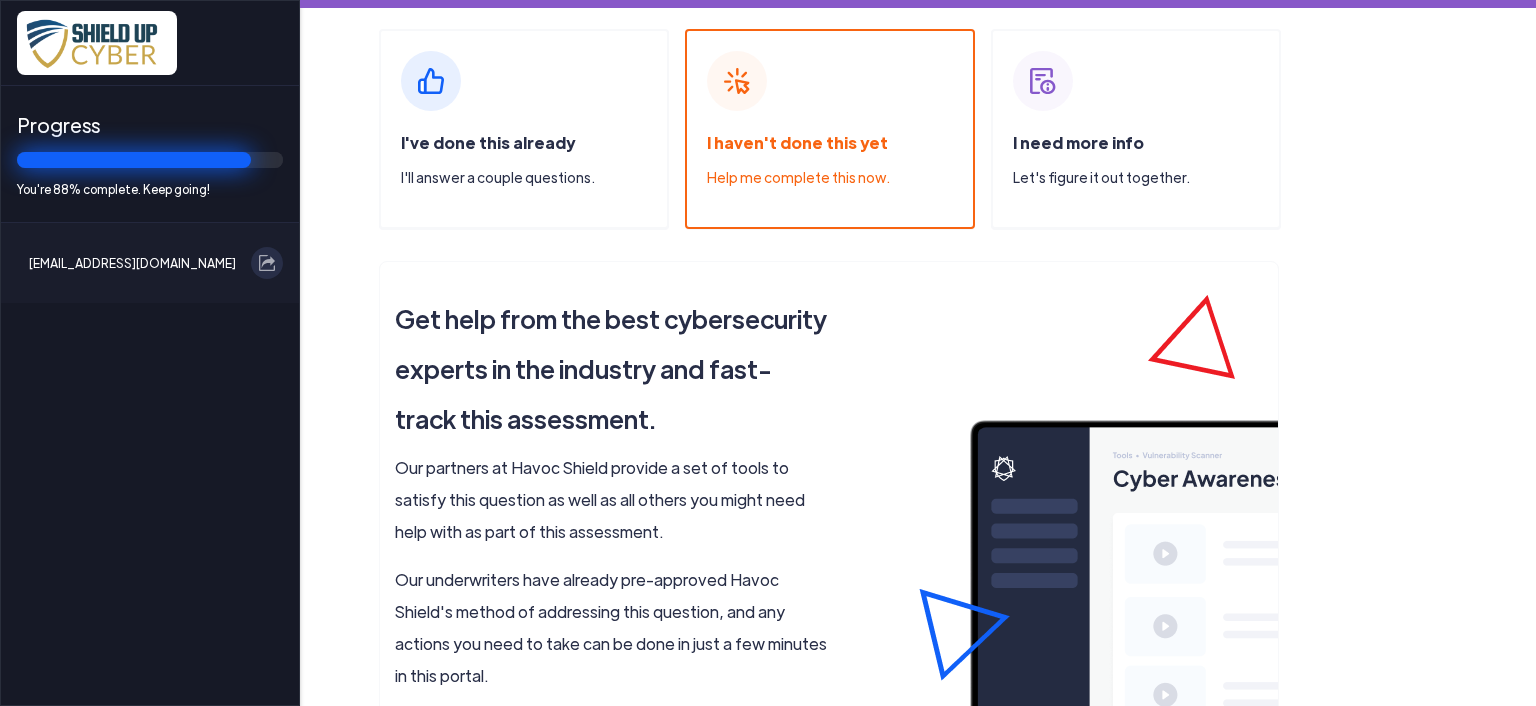 click on "I need more info  Let's figure it out together." 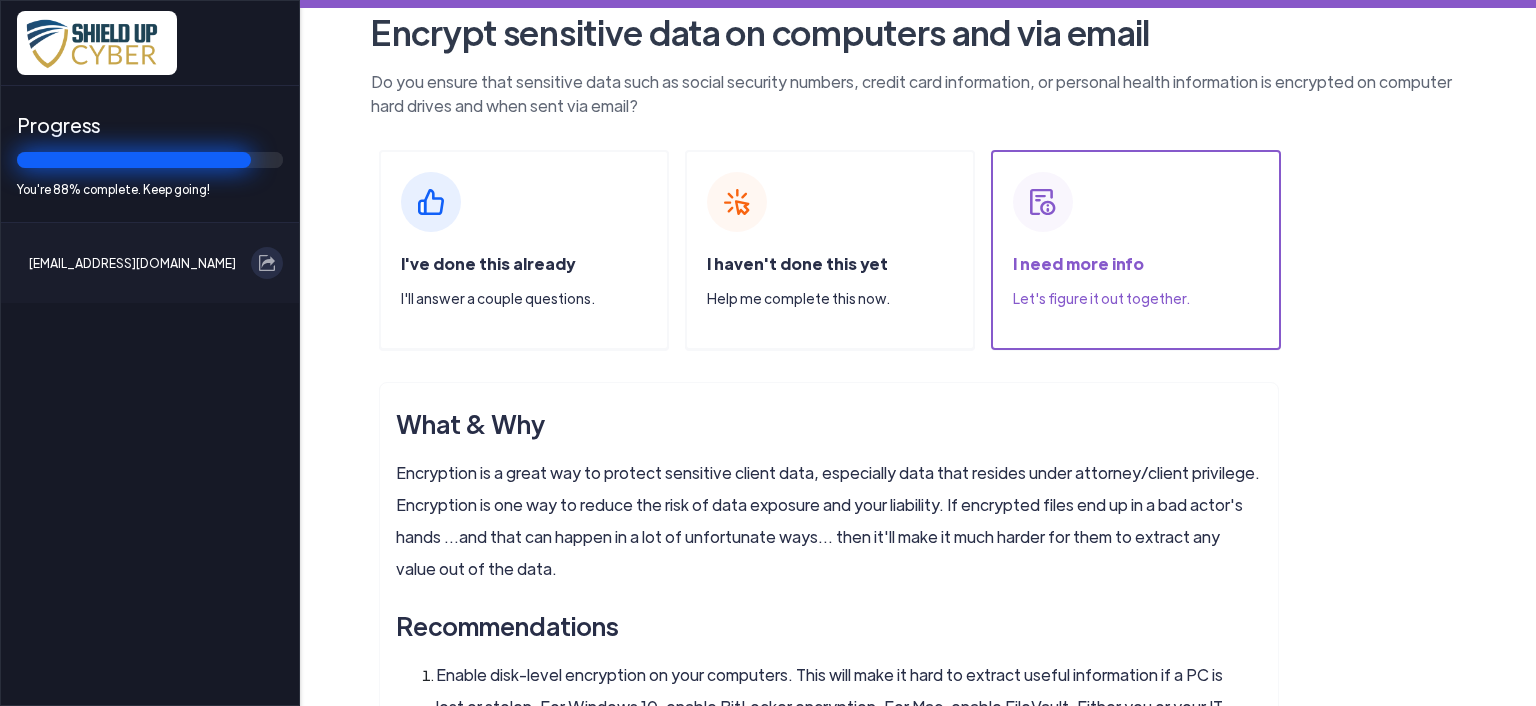 scroll, scrollTop: 0, scrollLeft: 0, axis: both 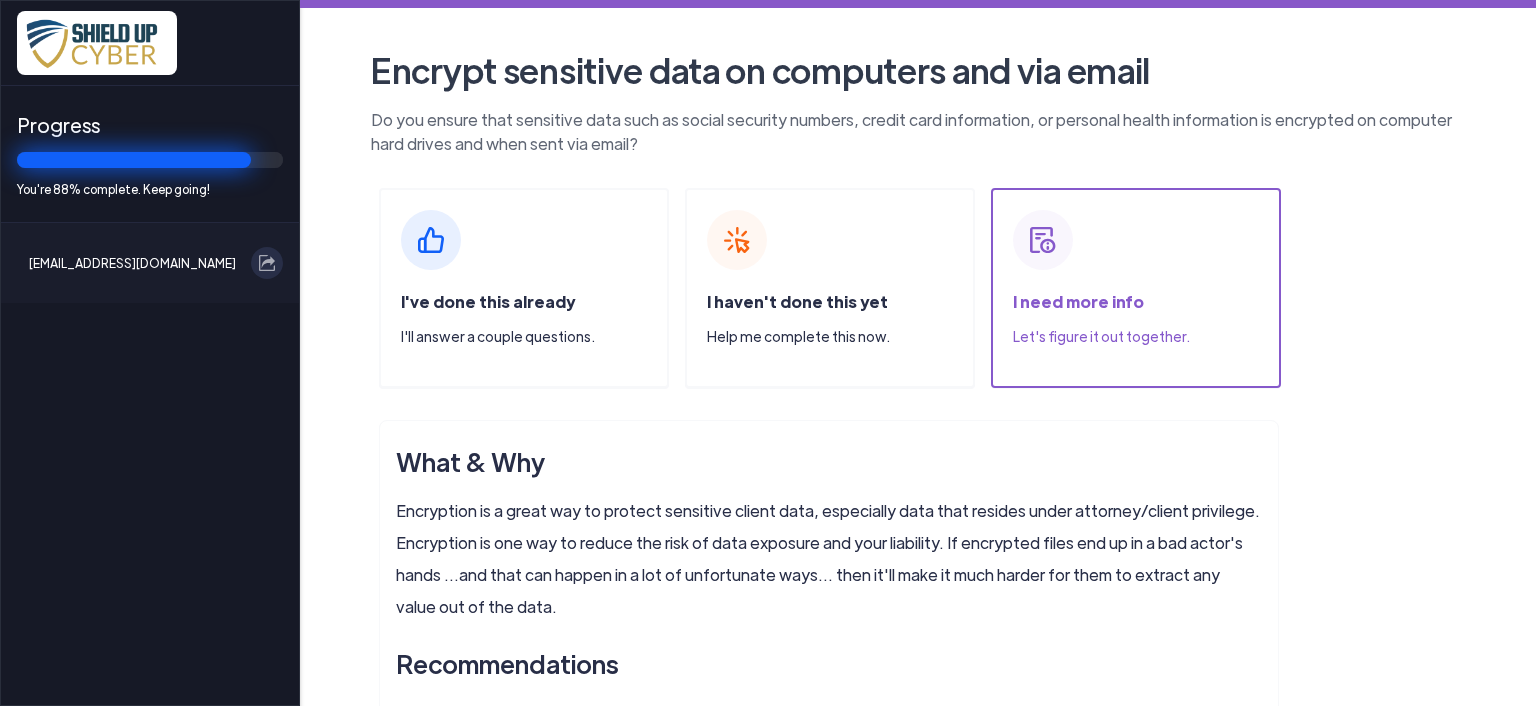 click on "Help me complete this now." 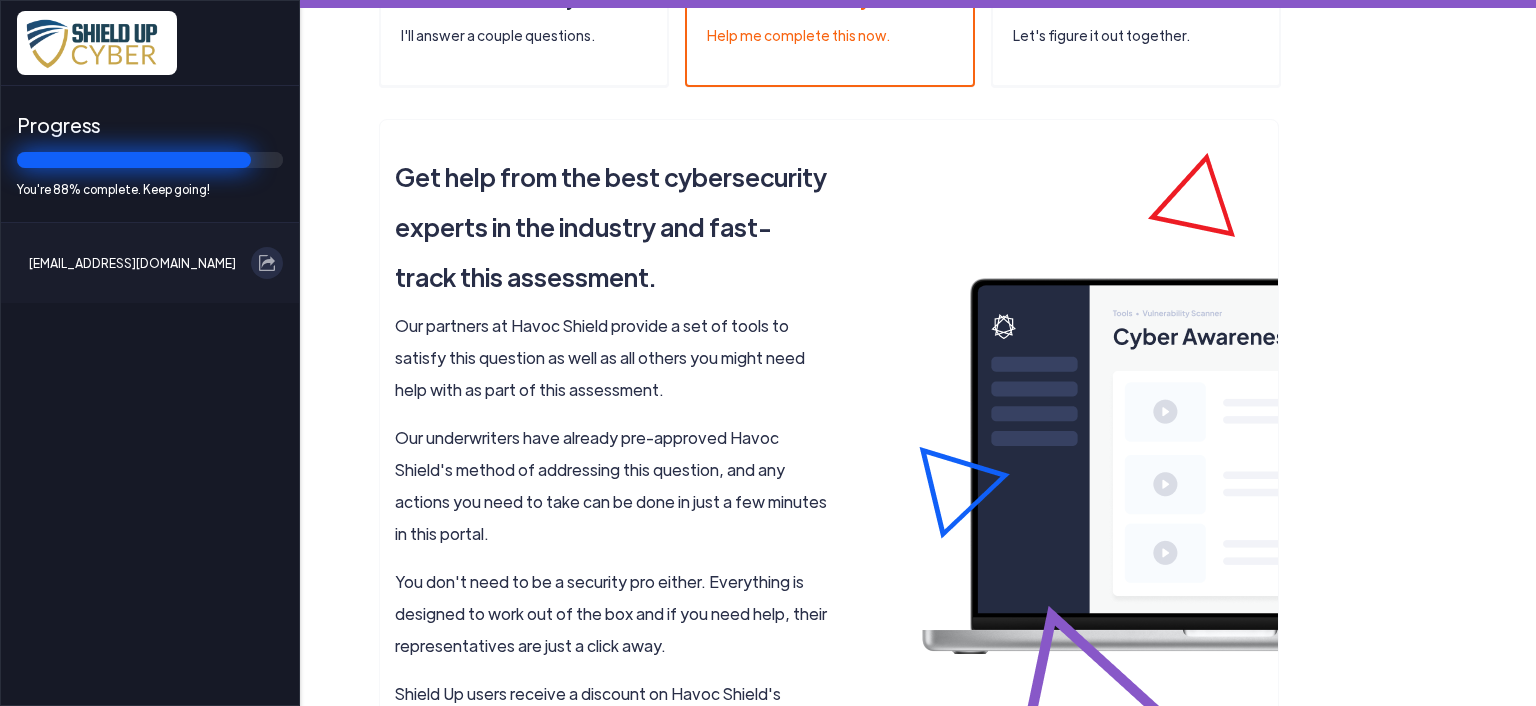 scroll, scrollTop: 559, scrollLeft: 0, axis: vertical 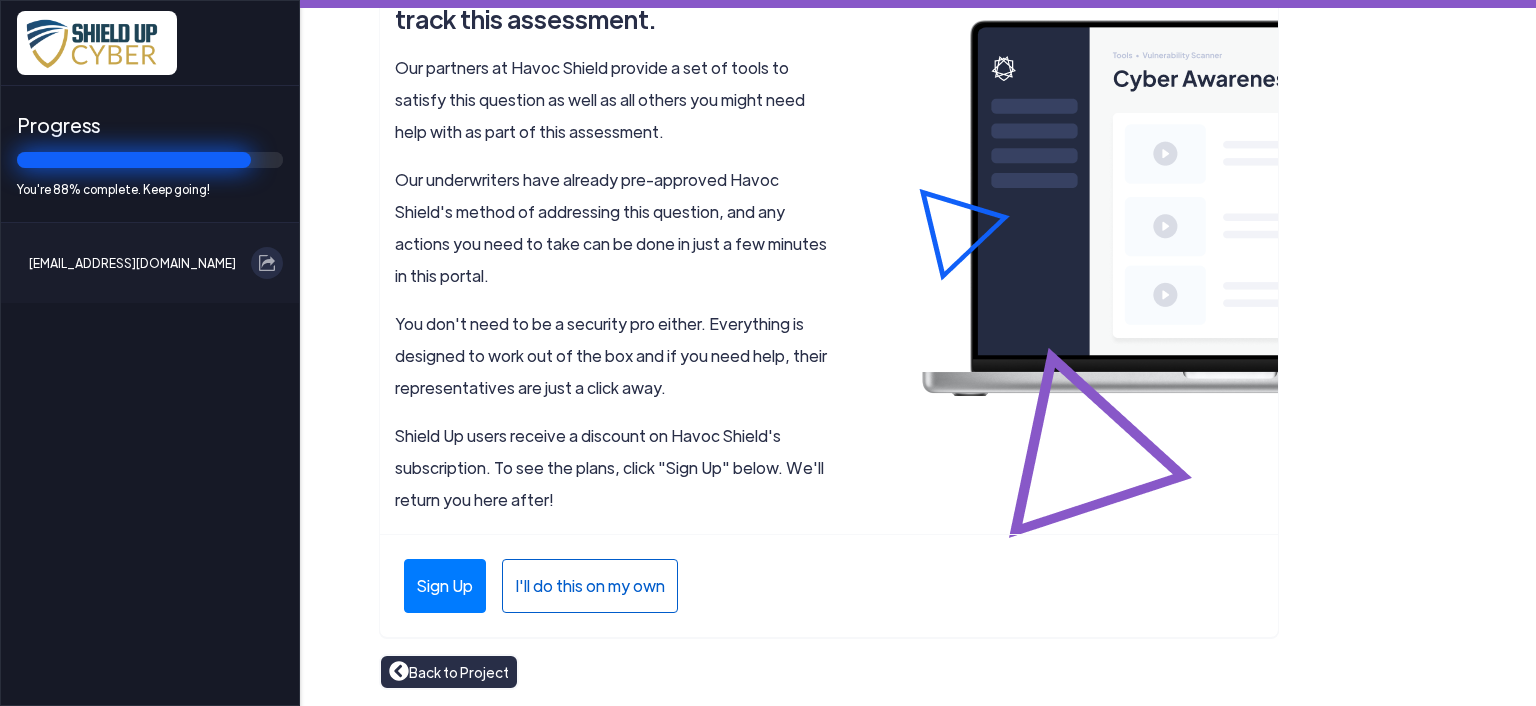click on "I'll do this on my own" 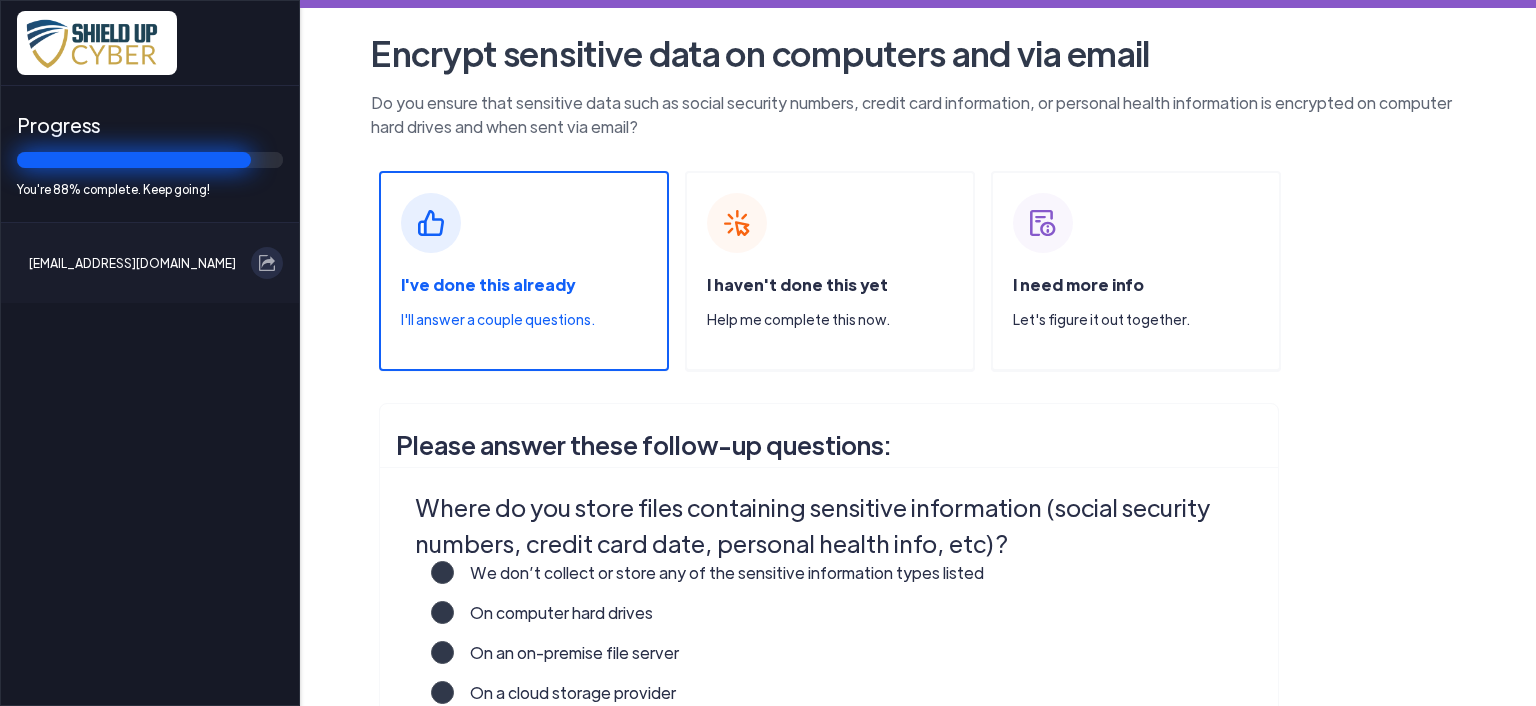 scroll, scrollTop: 0, scrollLeft: 0, axis: both 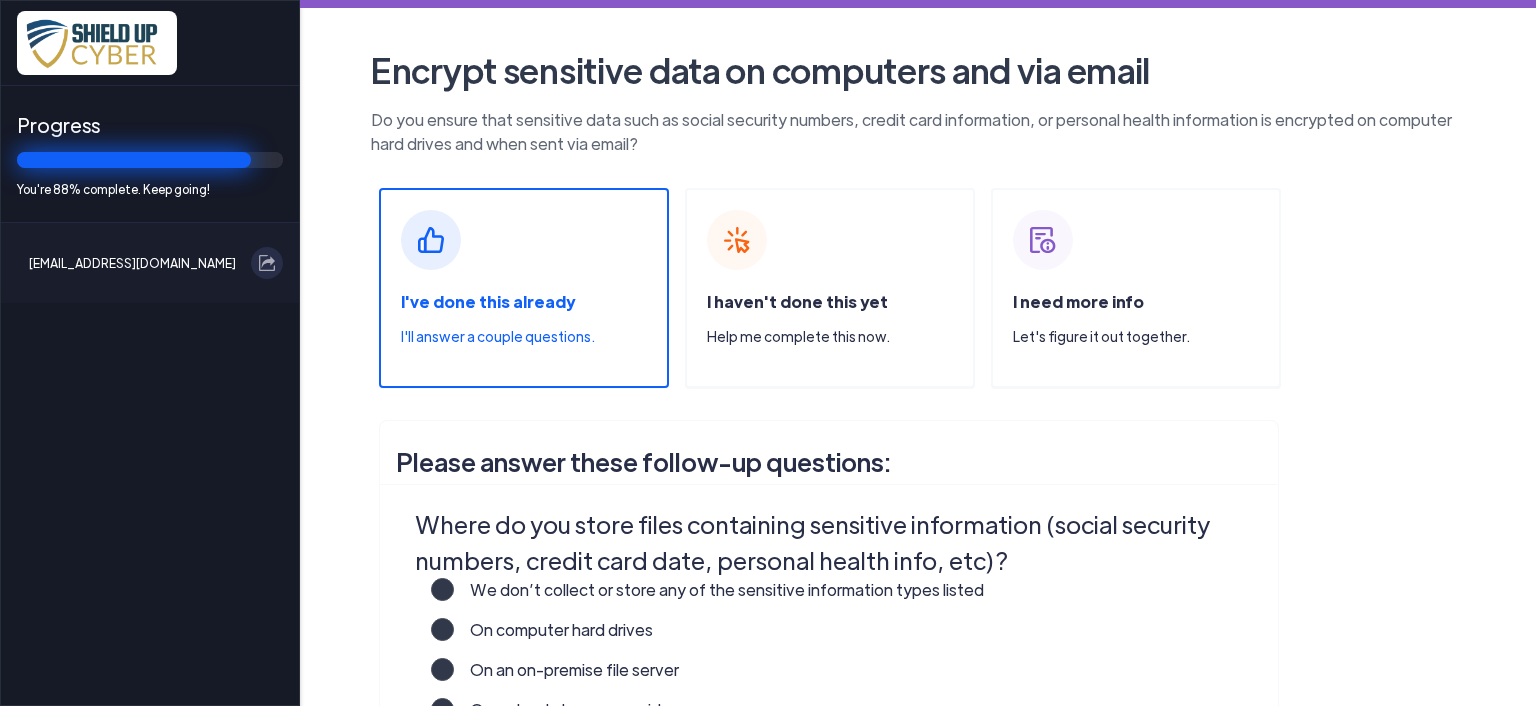 click on "I've done this already  I'll answer a couple questions." 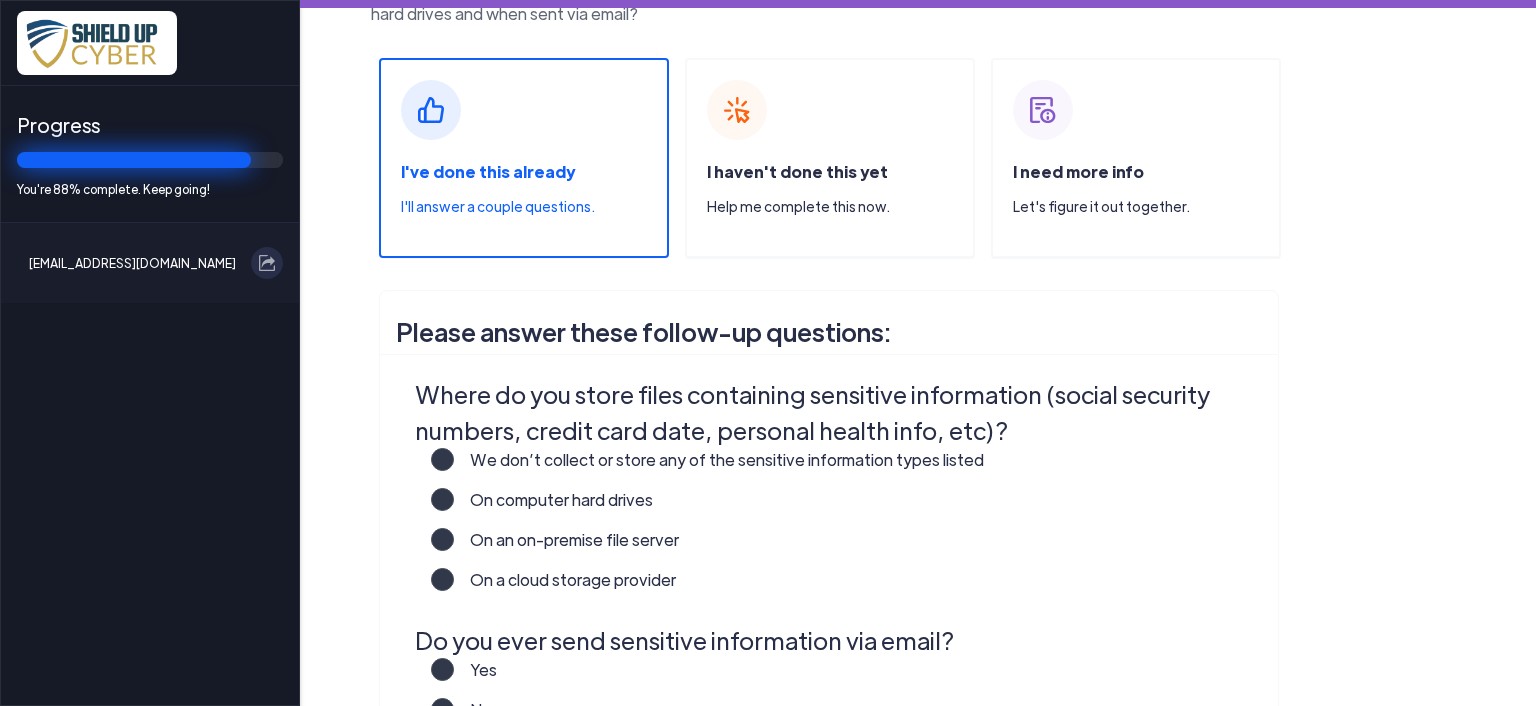 scroll, scrollTop: 200, scrollLeft: 0, axis: vertical 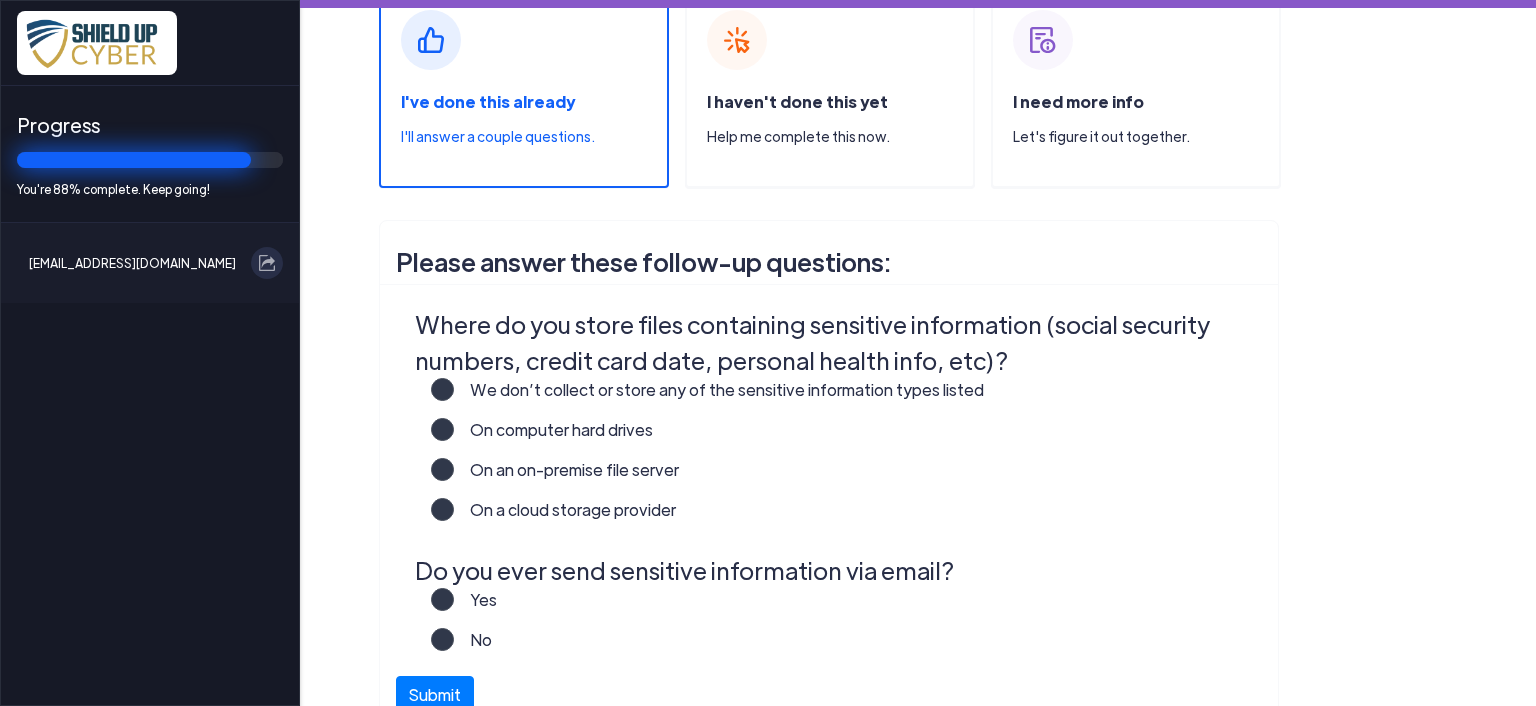 click on "On an on-premise file server" 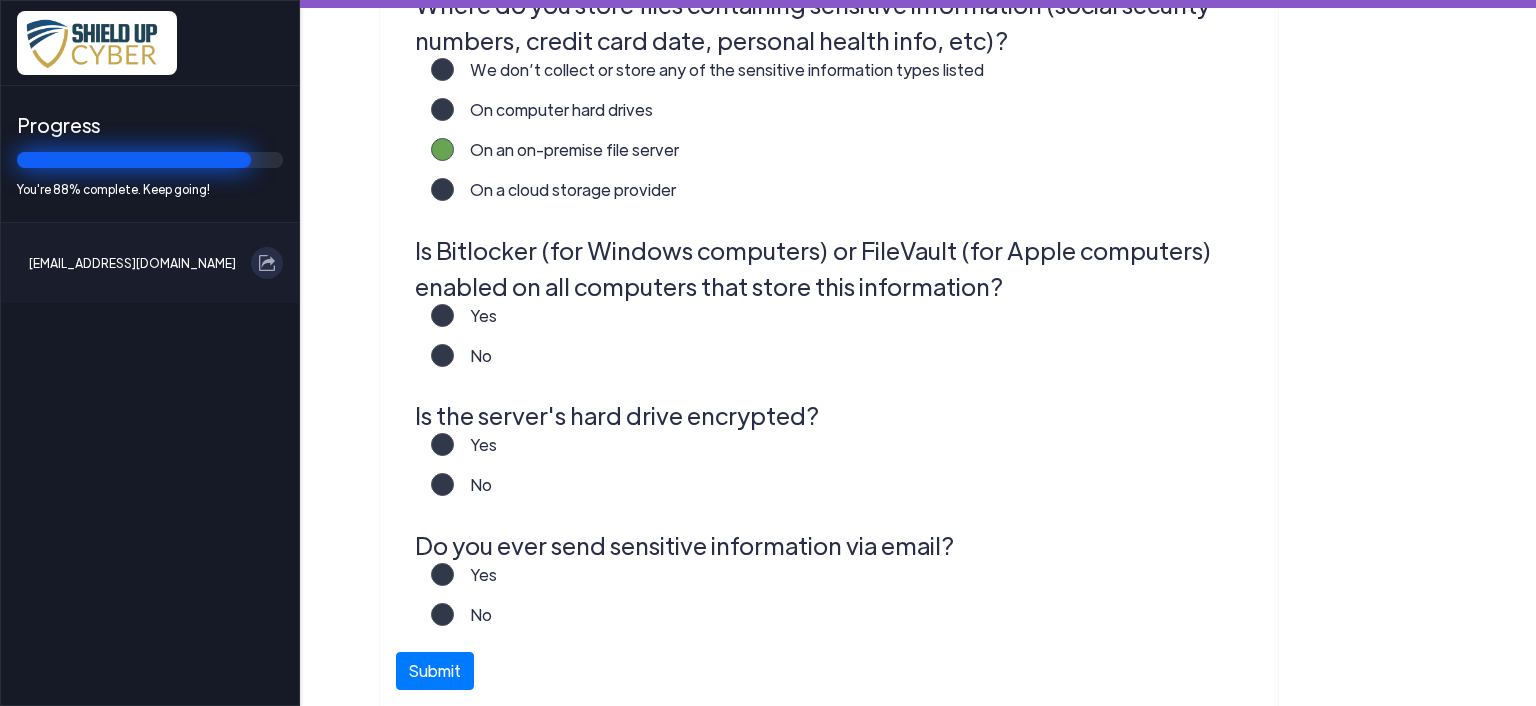scroll, scrollTop: 600, scrollLeft: 0, axis: vertical 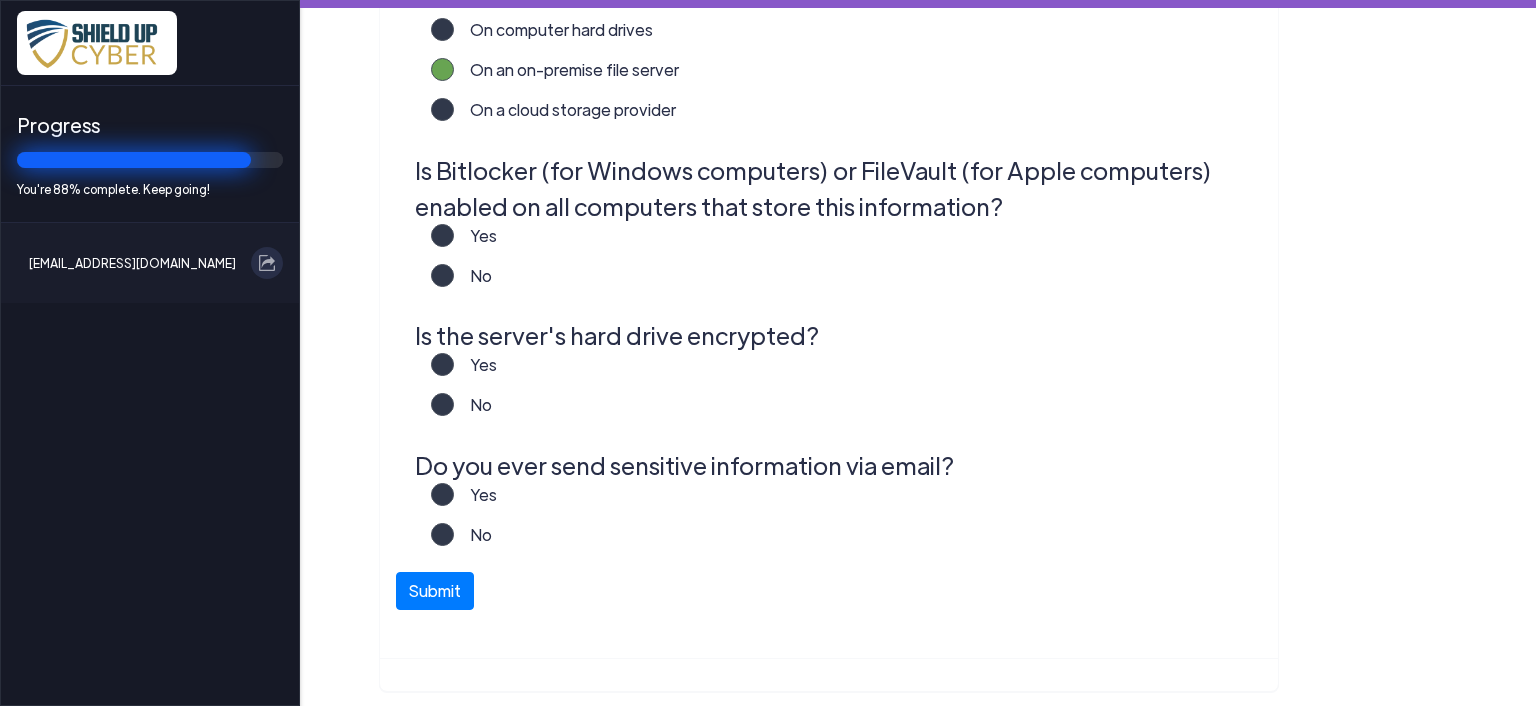 click on "No" 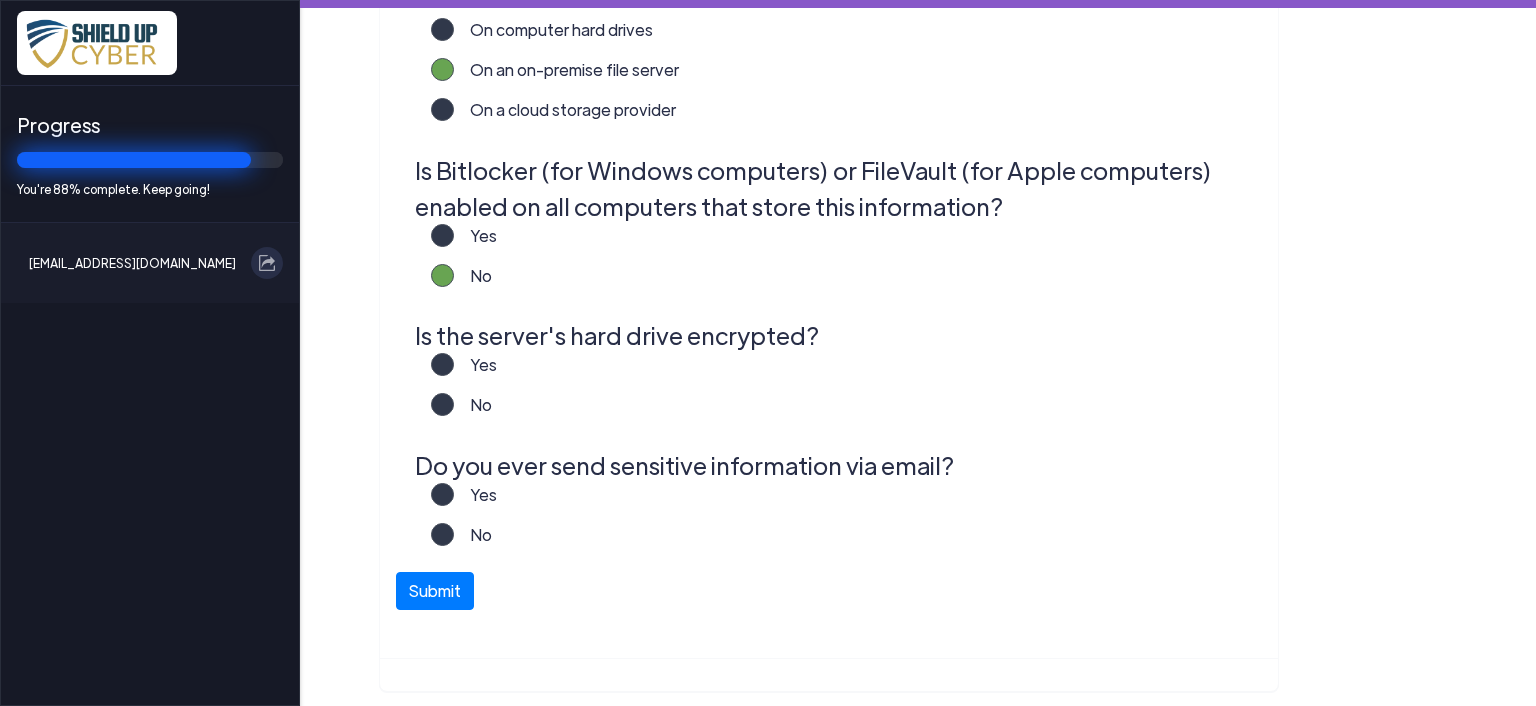 click on "No" 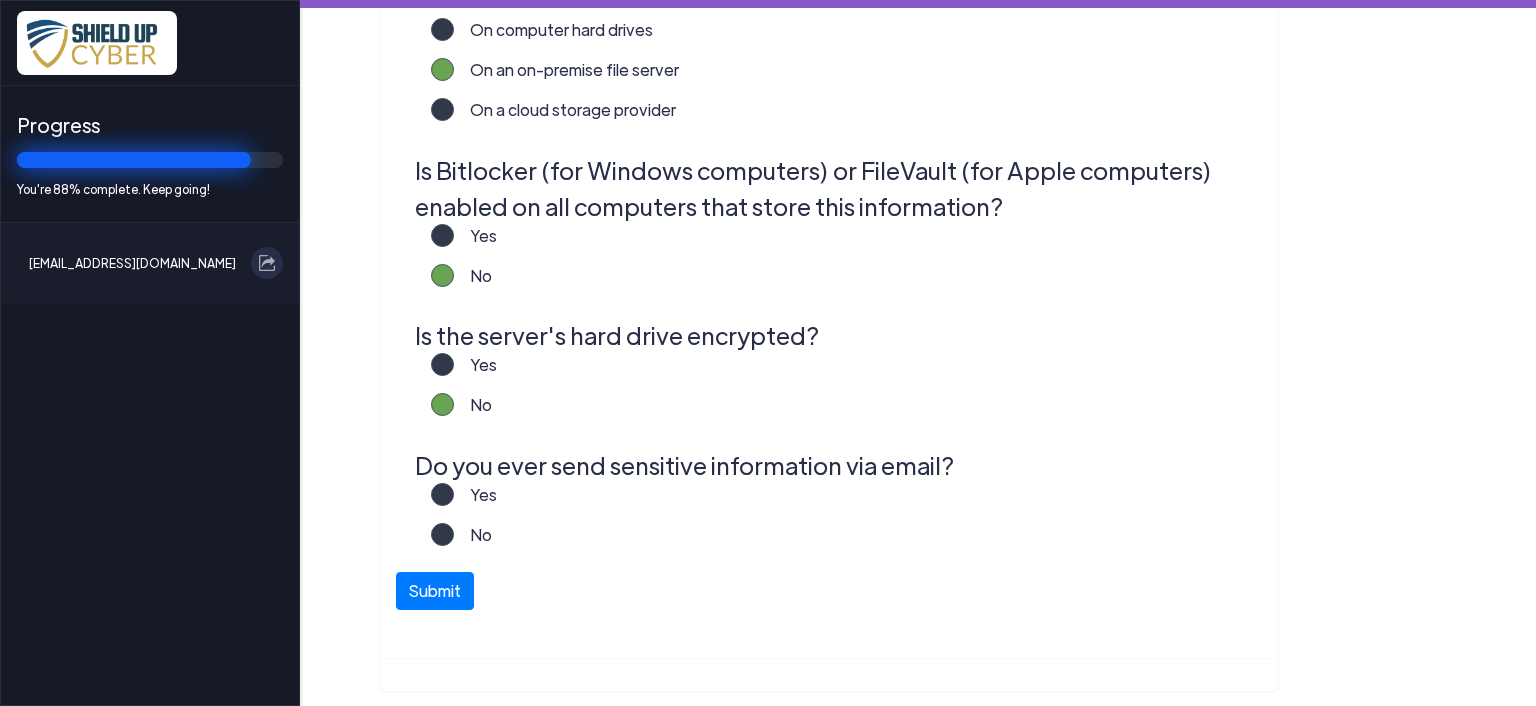 click on "Yes" 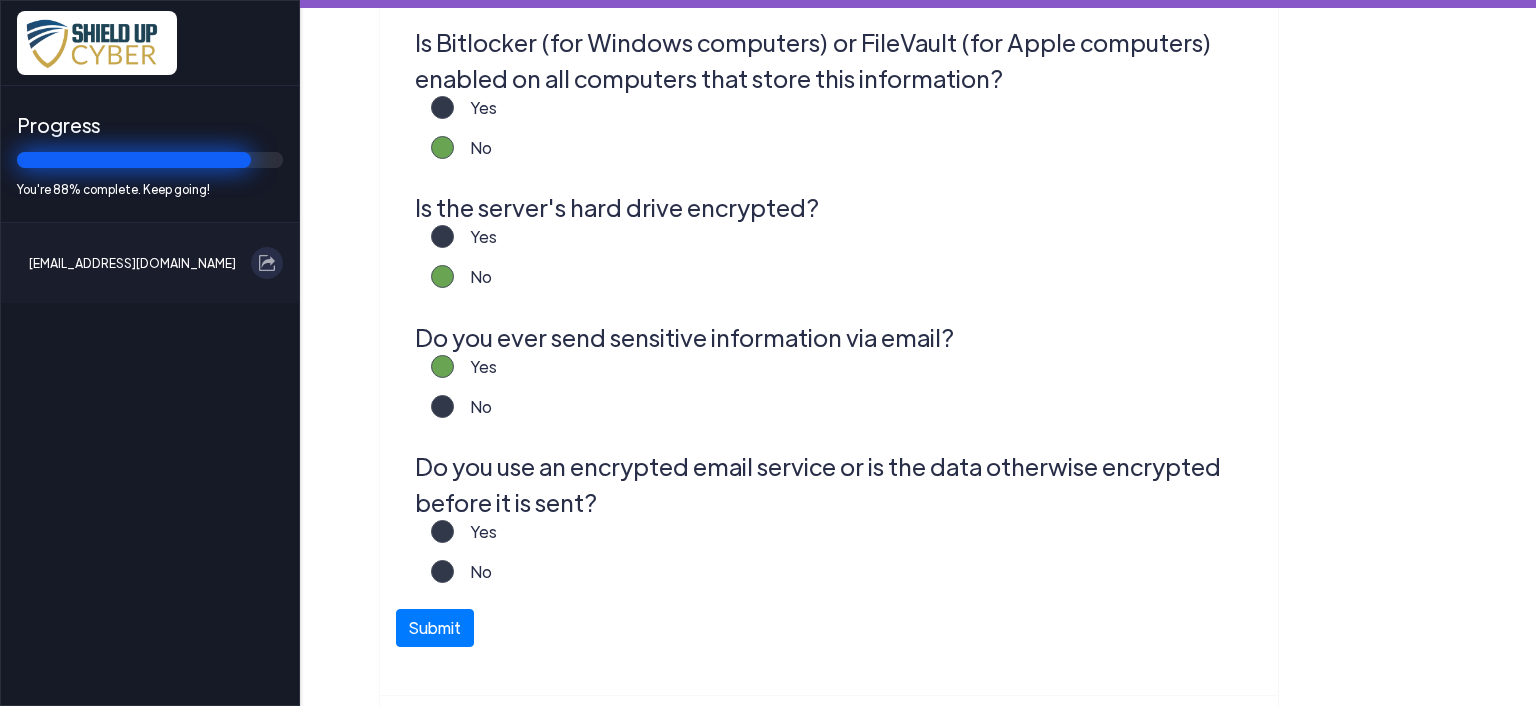 scroll, scrollTop: 818, scrollLeft: 0, axis: vertical 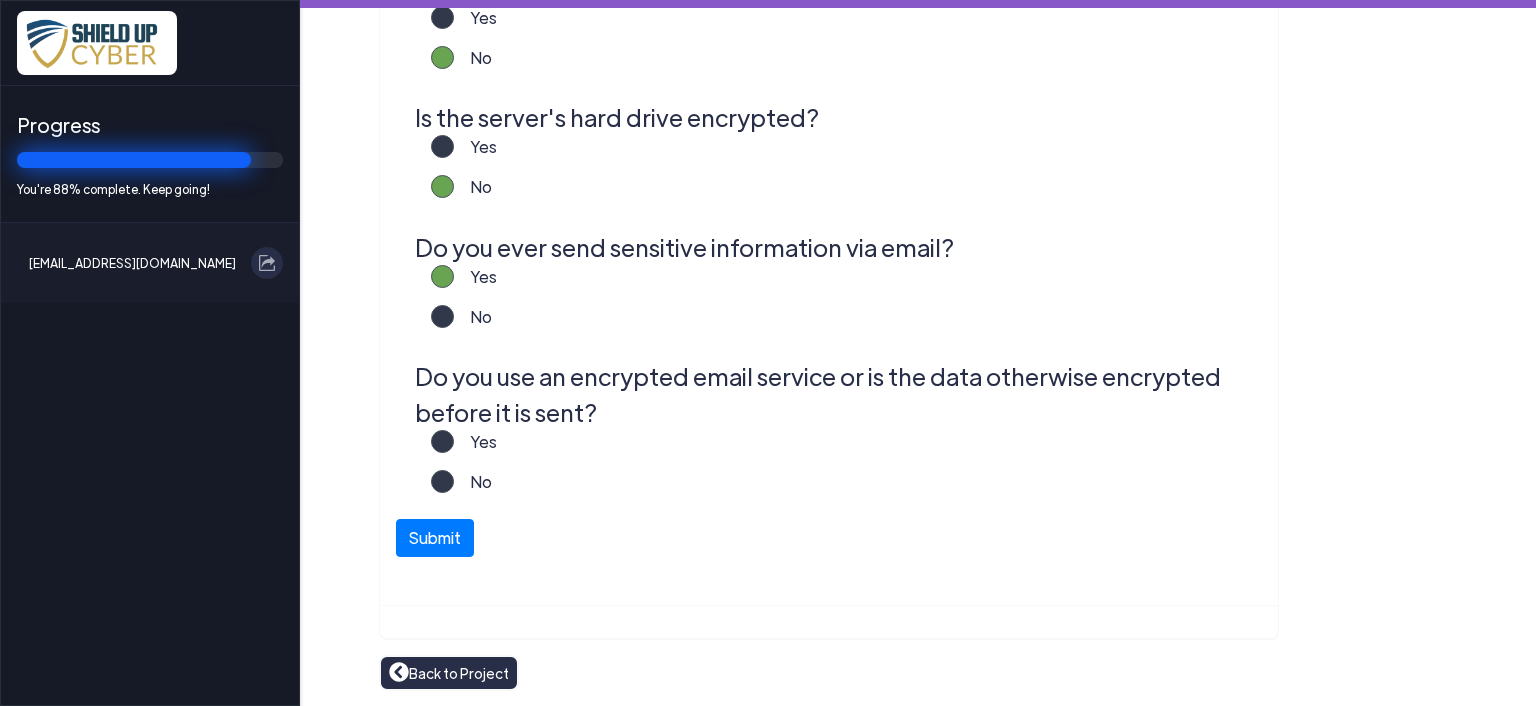 click on "Yes" 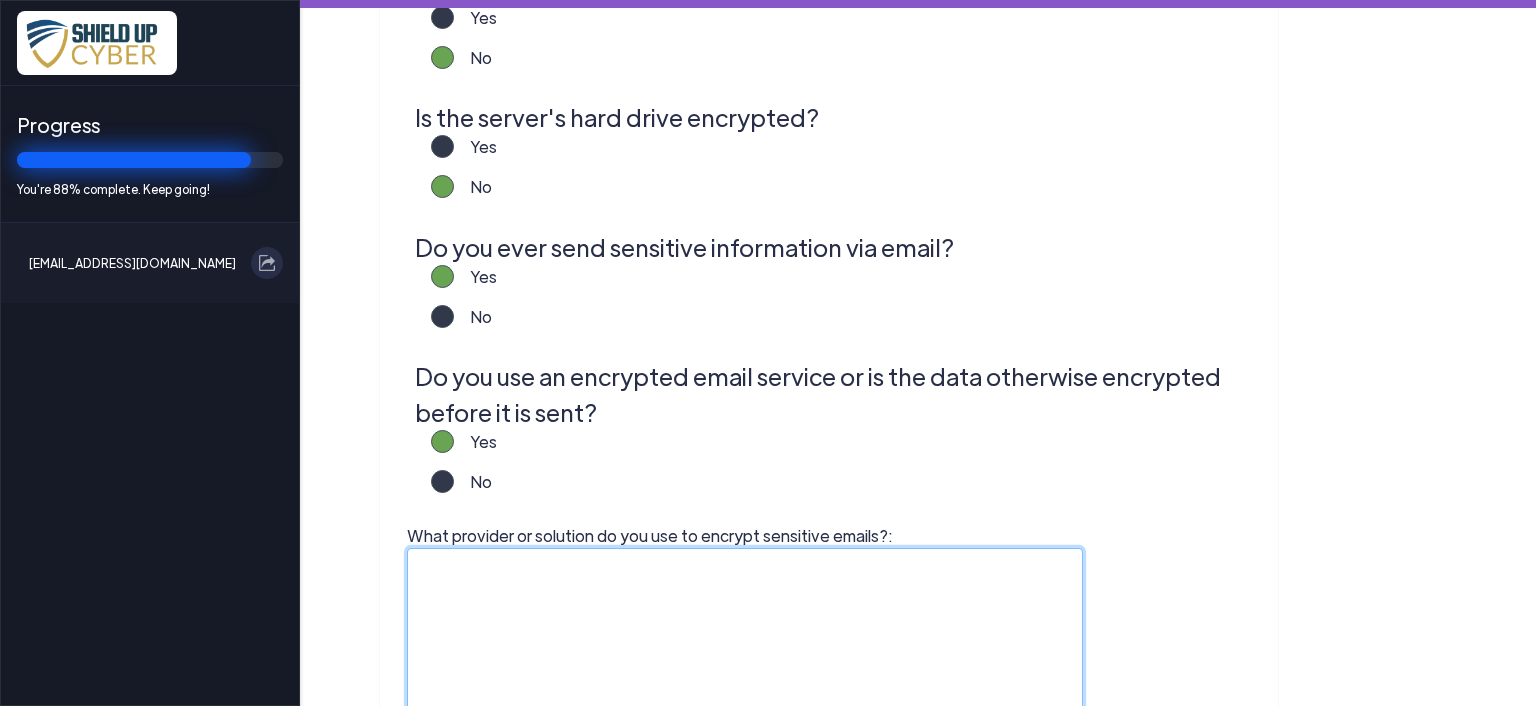 click on "What provider or solution do you use to encrypt sensitive emails?:" 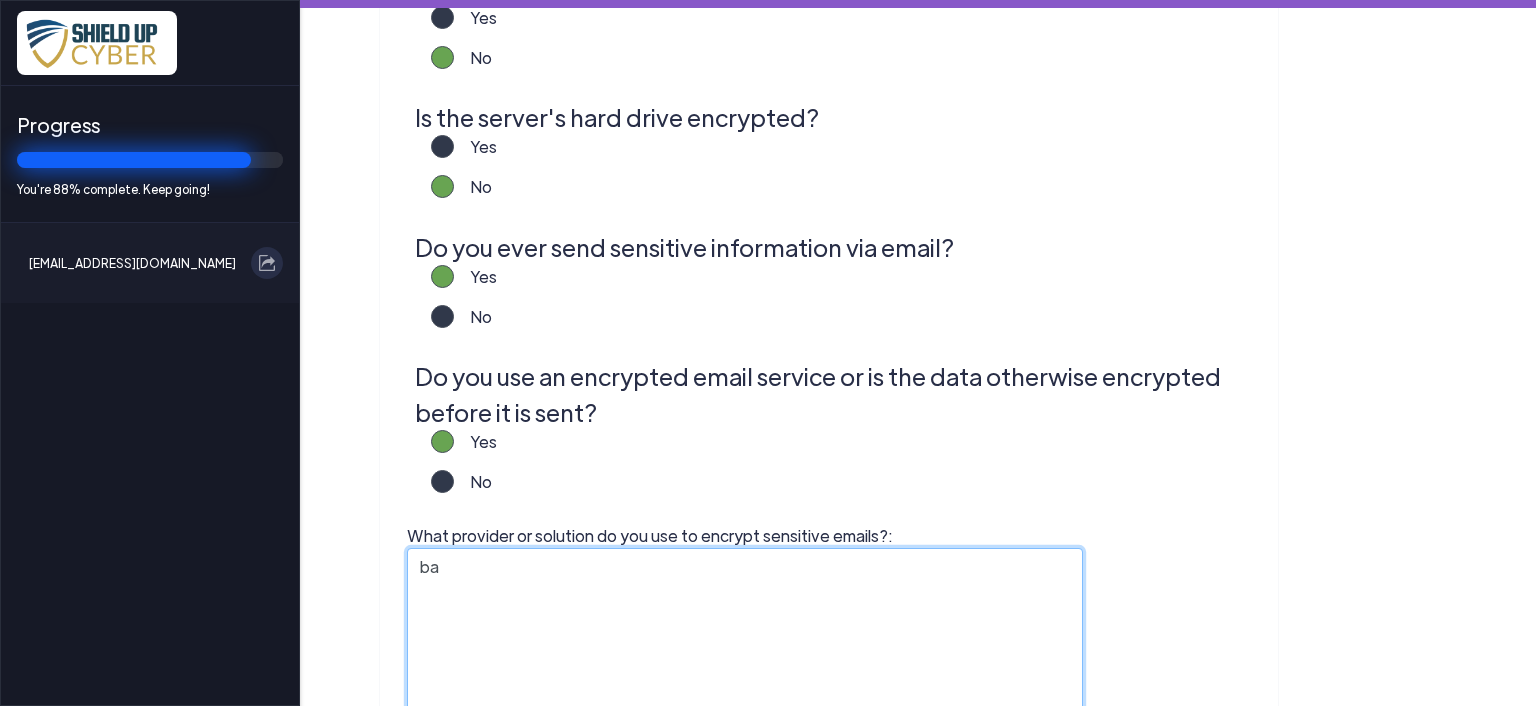 type on "b" 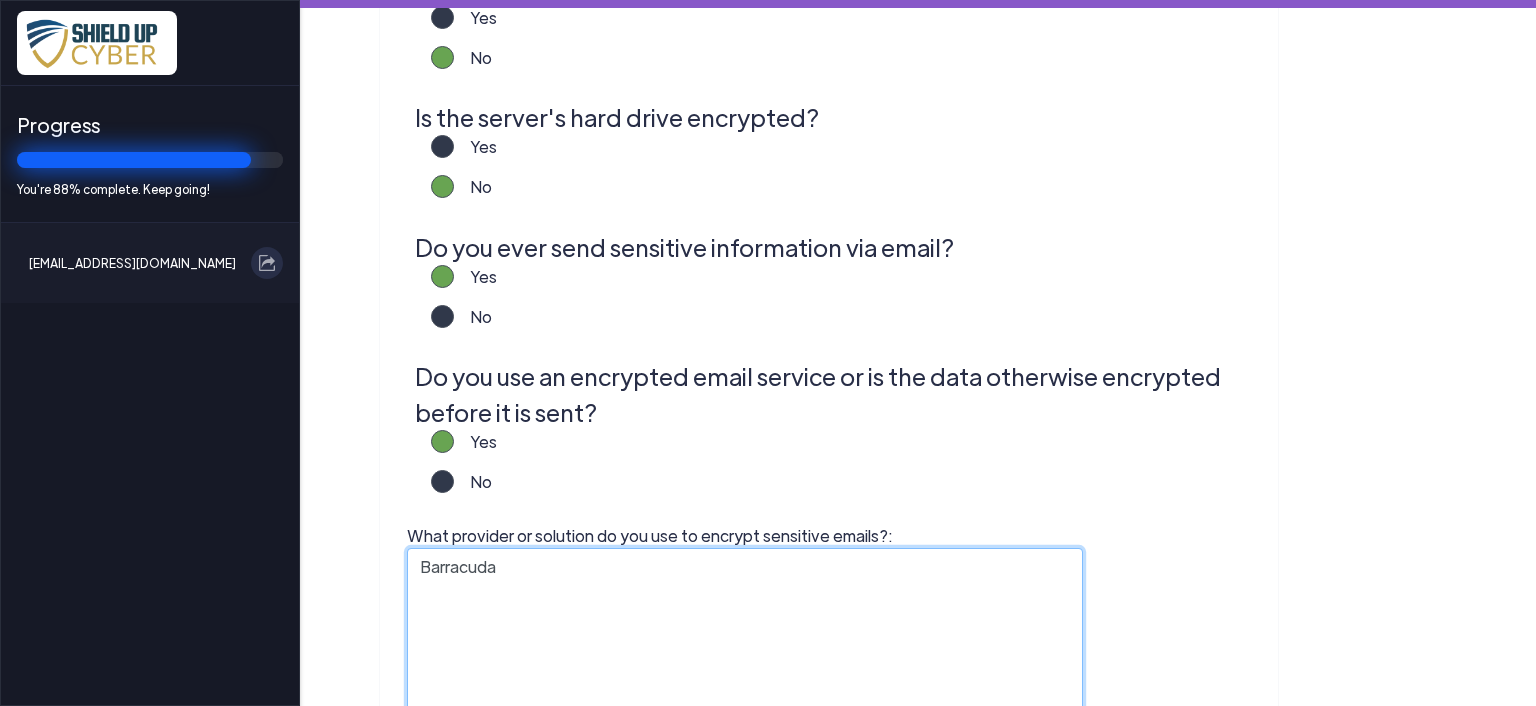 scroll, scrollTop: 1130, scrollLeft: 0, axis: vertical 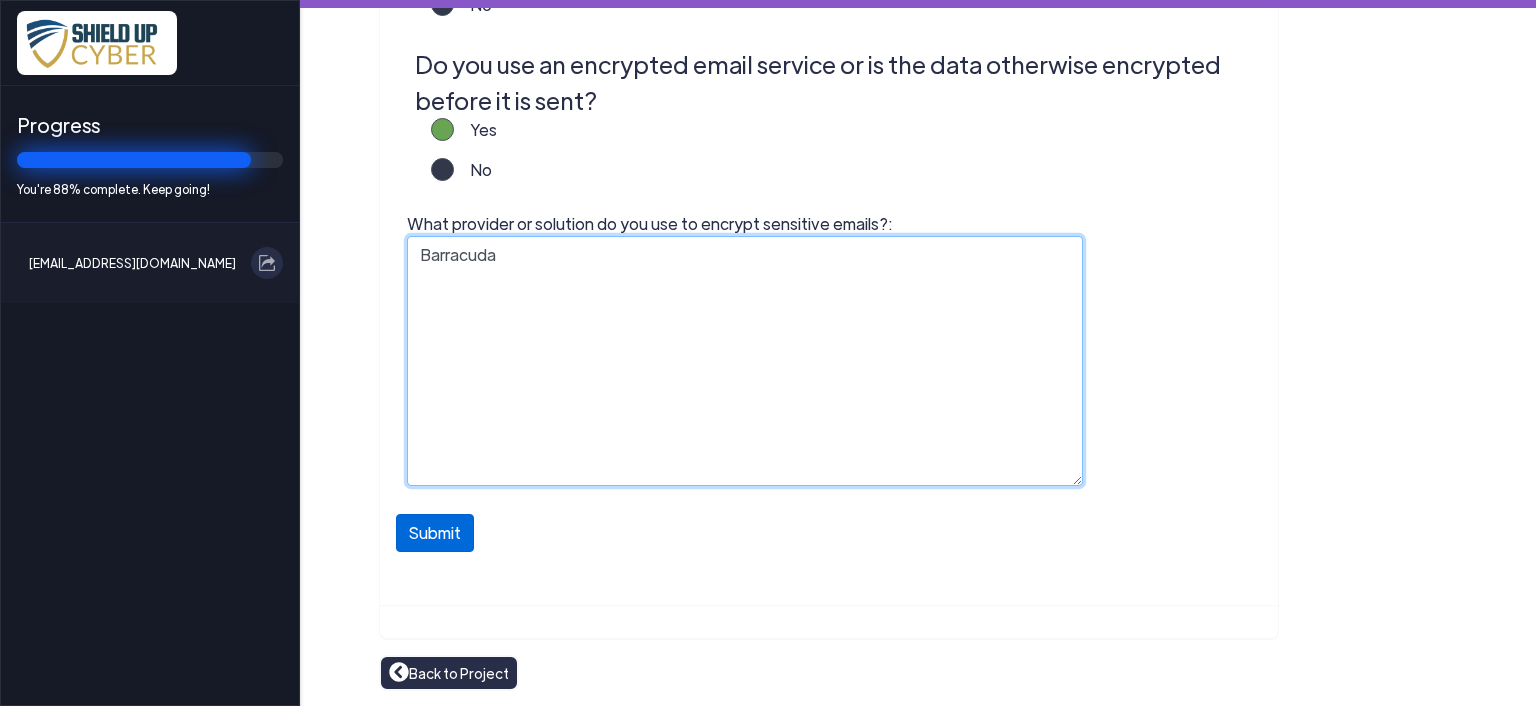type on "Barracuda" 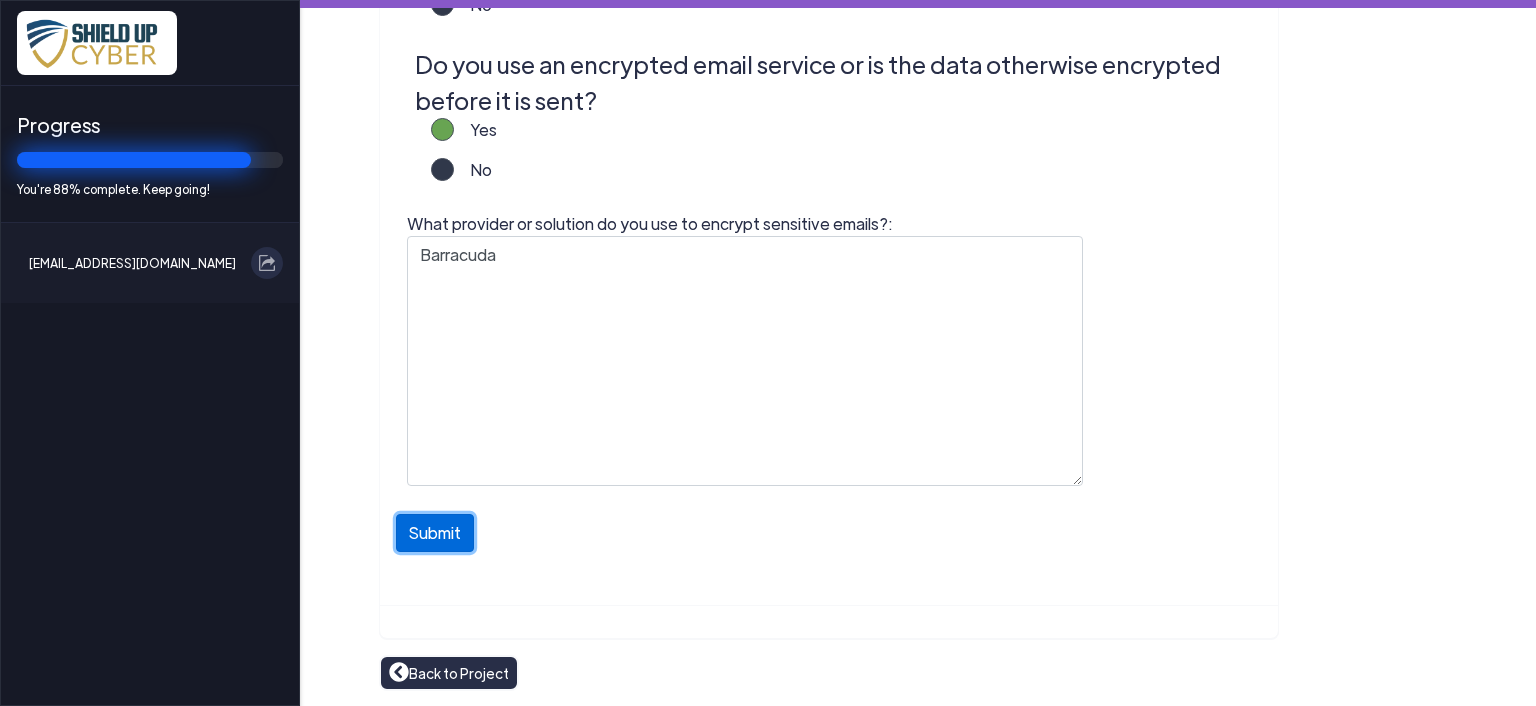 click on "Submit" 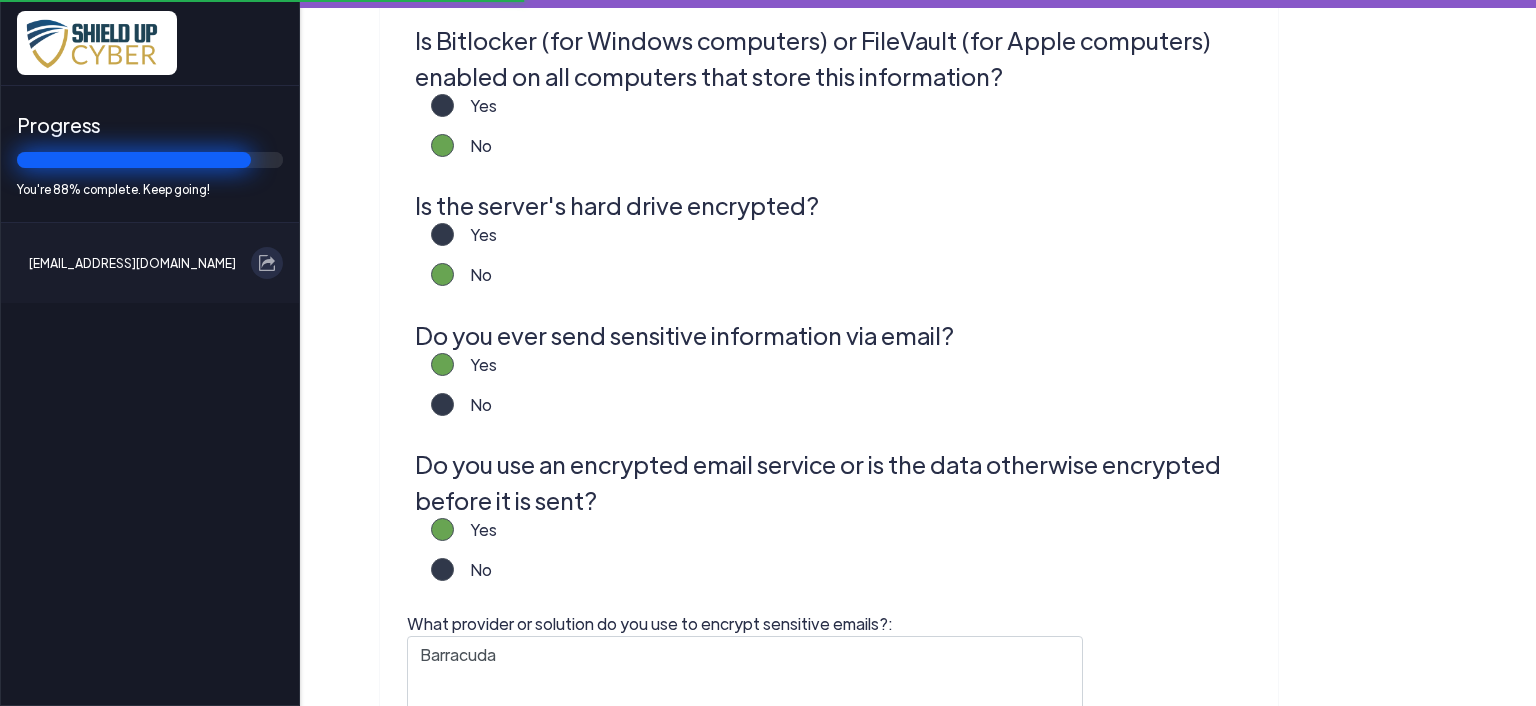 scroll, scrollTop: 330, scrollLeft: 0, axis: vertical 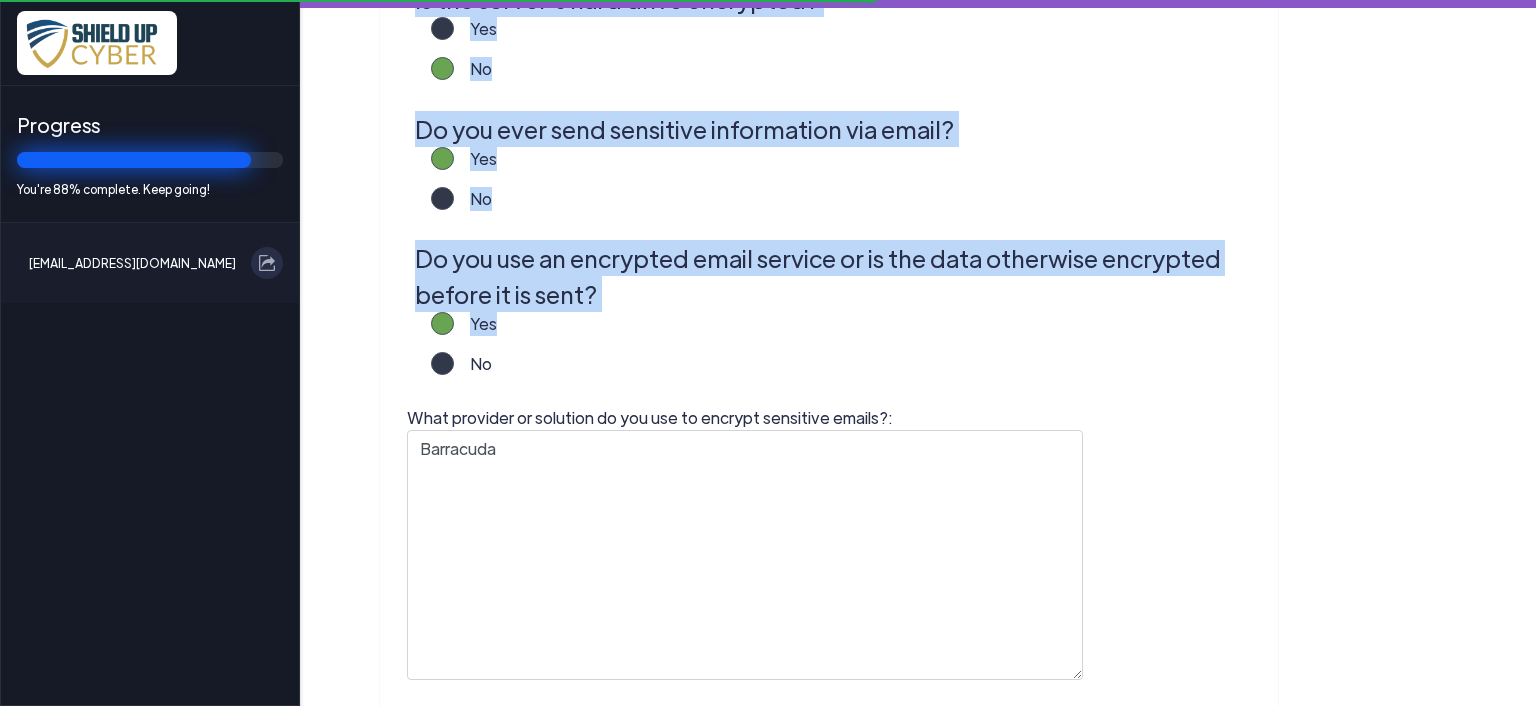 drag, startPoint x: 407, startPoint y: 193, endPoint x: 719, endPoint y: 330, distance: 340.75357 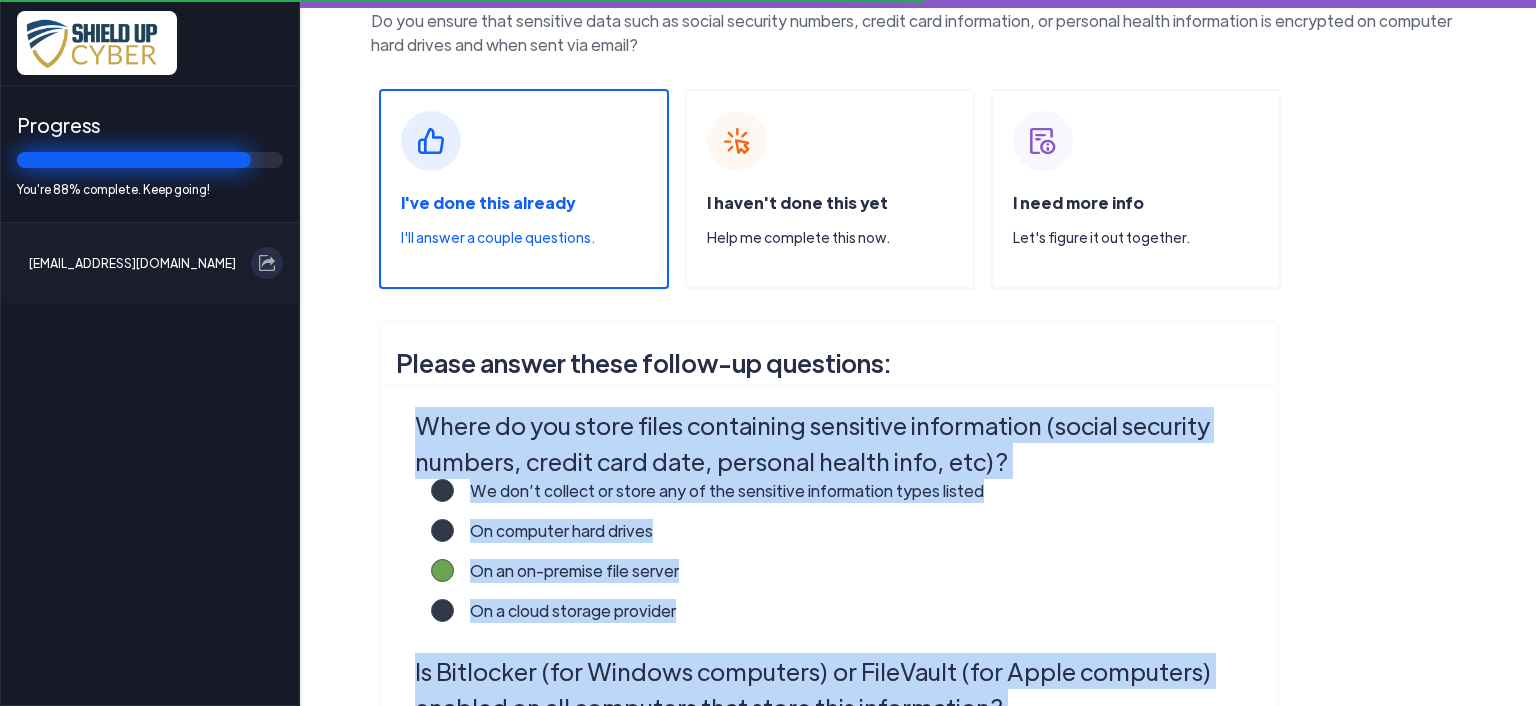 scroll, scrollTop: 336, scrollLeft: 0, axis: vertical 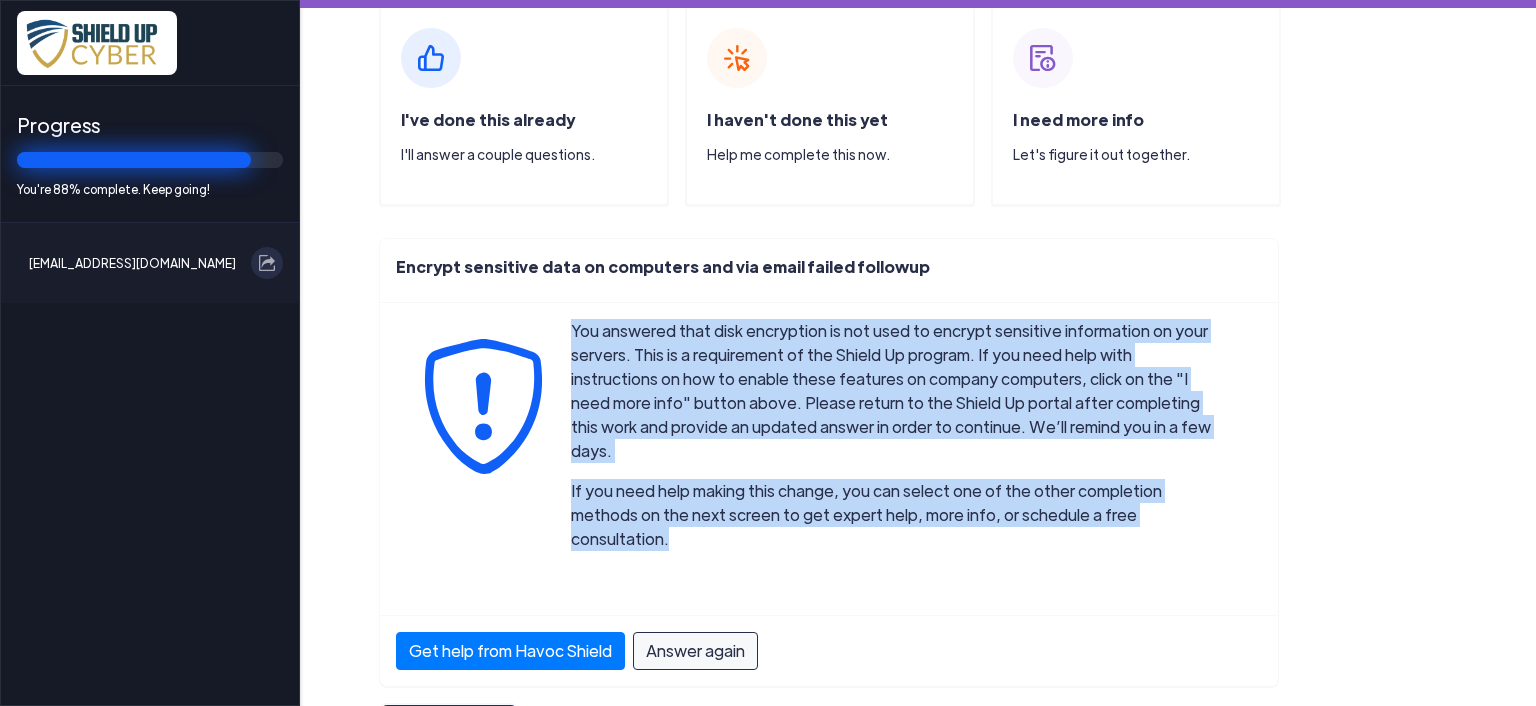 drag, startPoint x: 565, startPoint y: 332, endPoint x: 1148, endPoint y: 494, distance: 605.08923 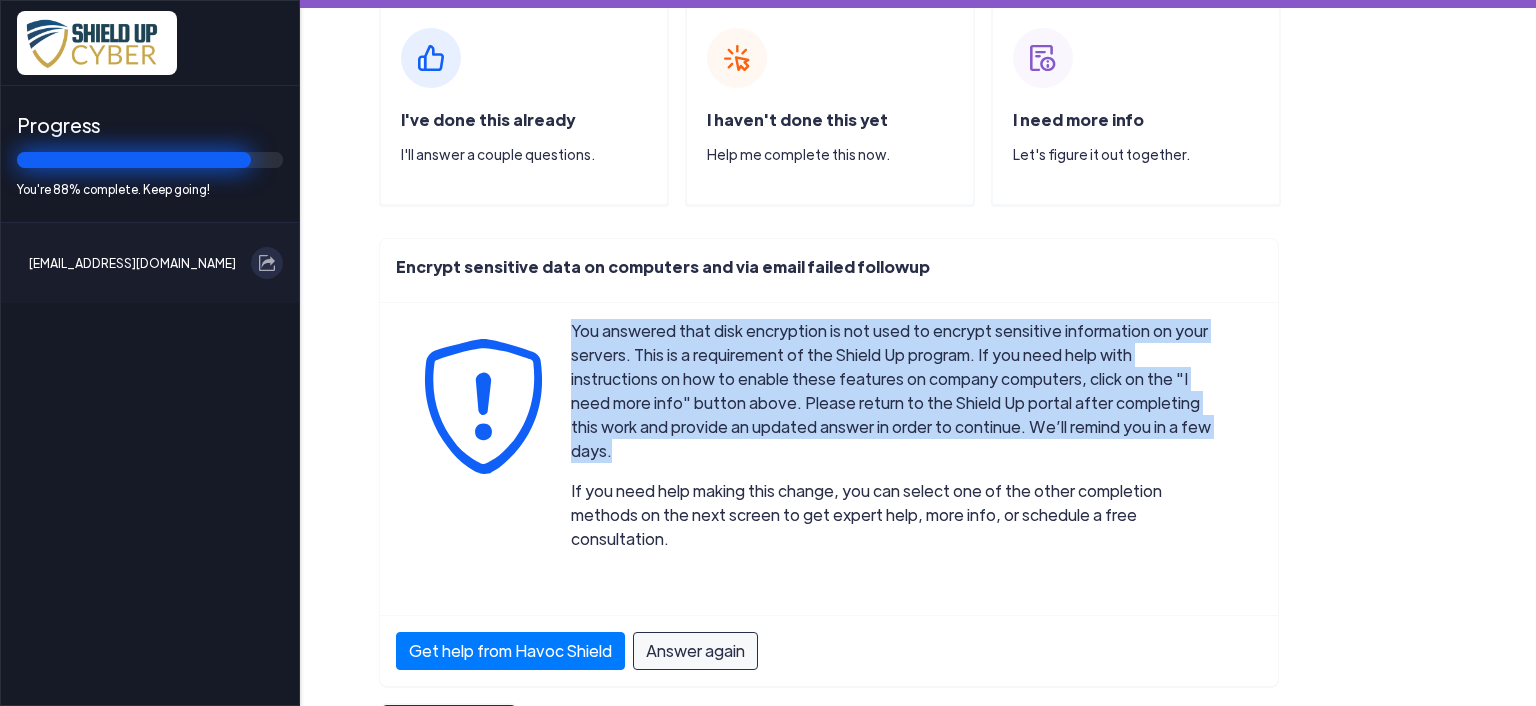drag, startPoint x: 563, startPoint y: 328, endPoint x: 1076, endPoint y: 425, distance: 522.09 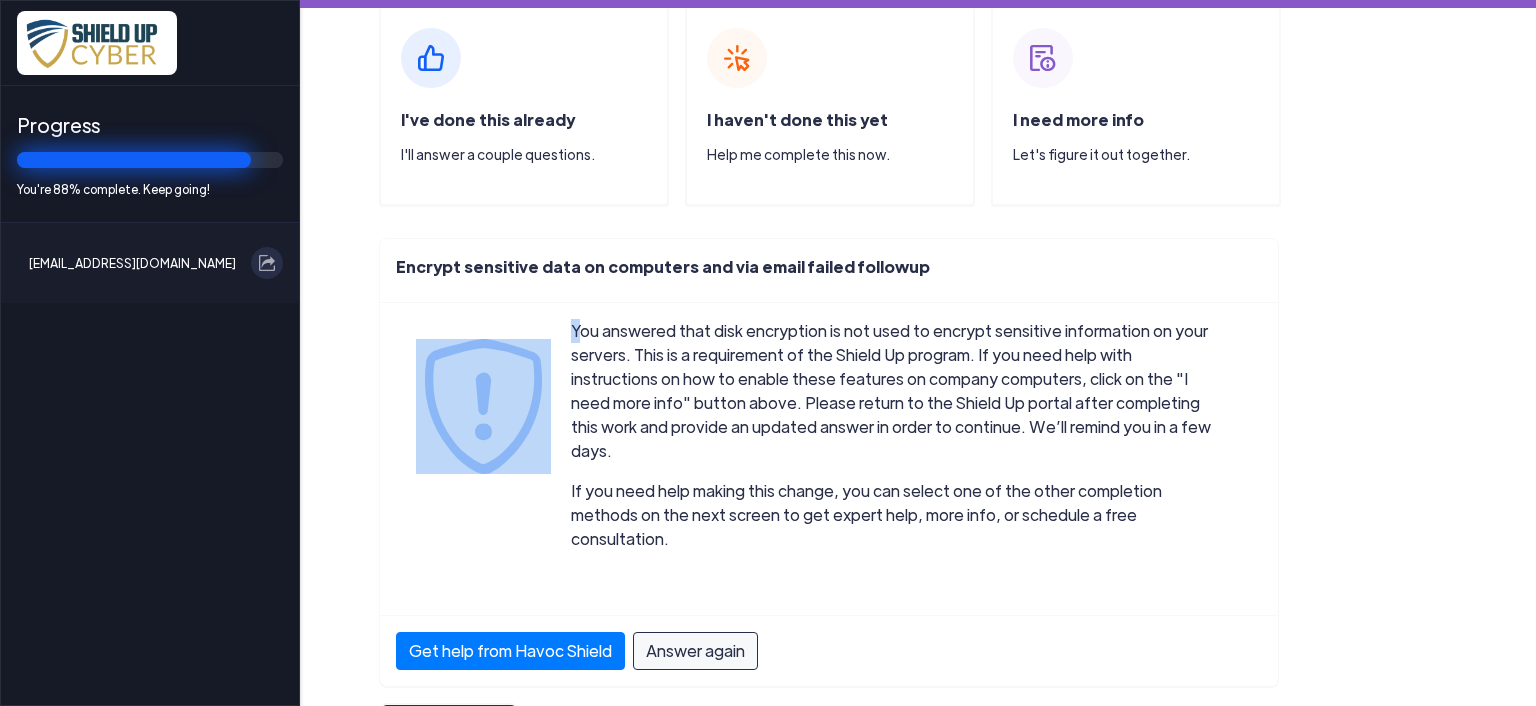 drag, startPoint x: 559, startPoint y: 328, endPoint x: 574, endPoint y: 328, distance: 15 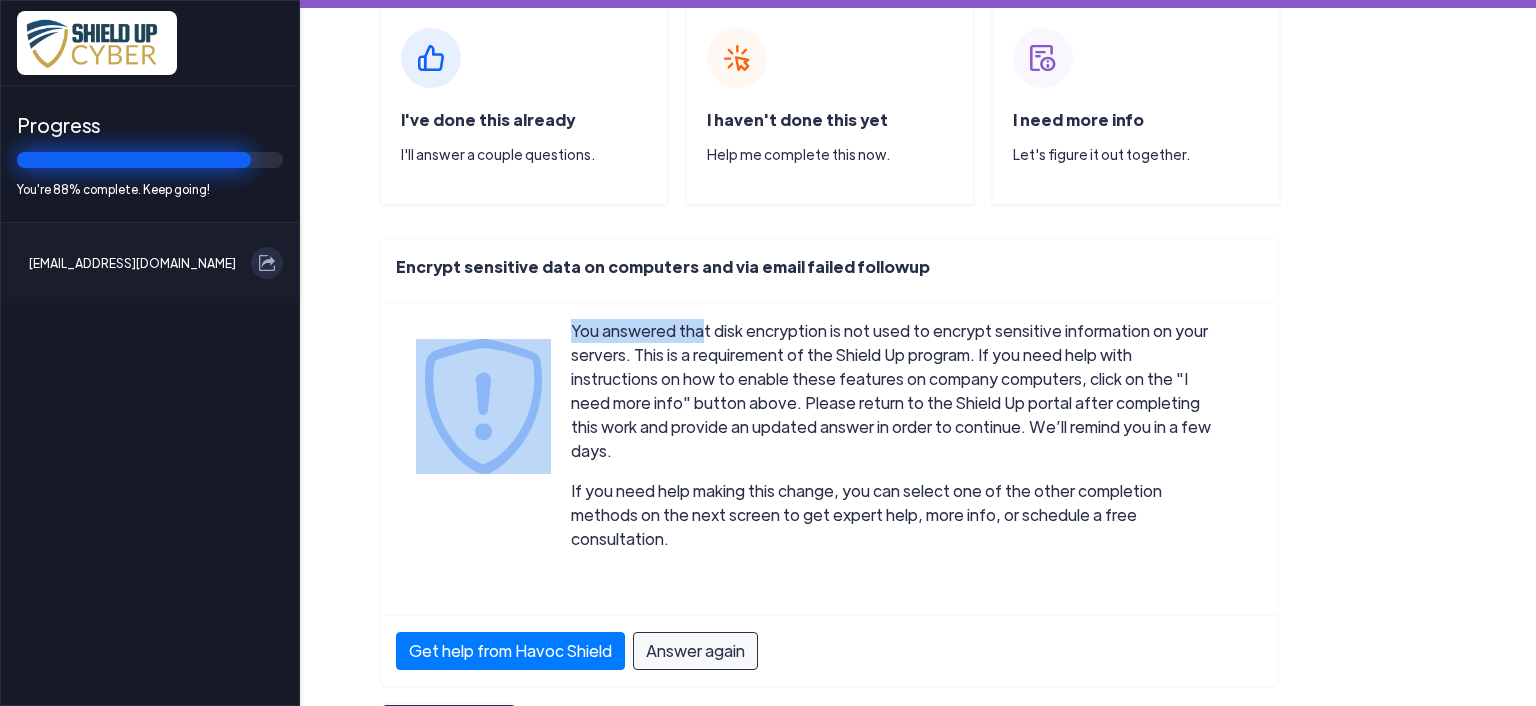 drag, startPoint x: 562, startPoint y: 327, endPoint x: 689, endPoint y: 328, distance: 127.00394 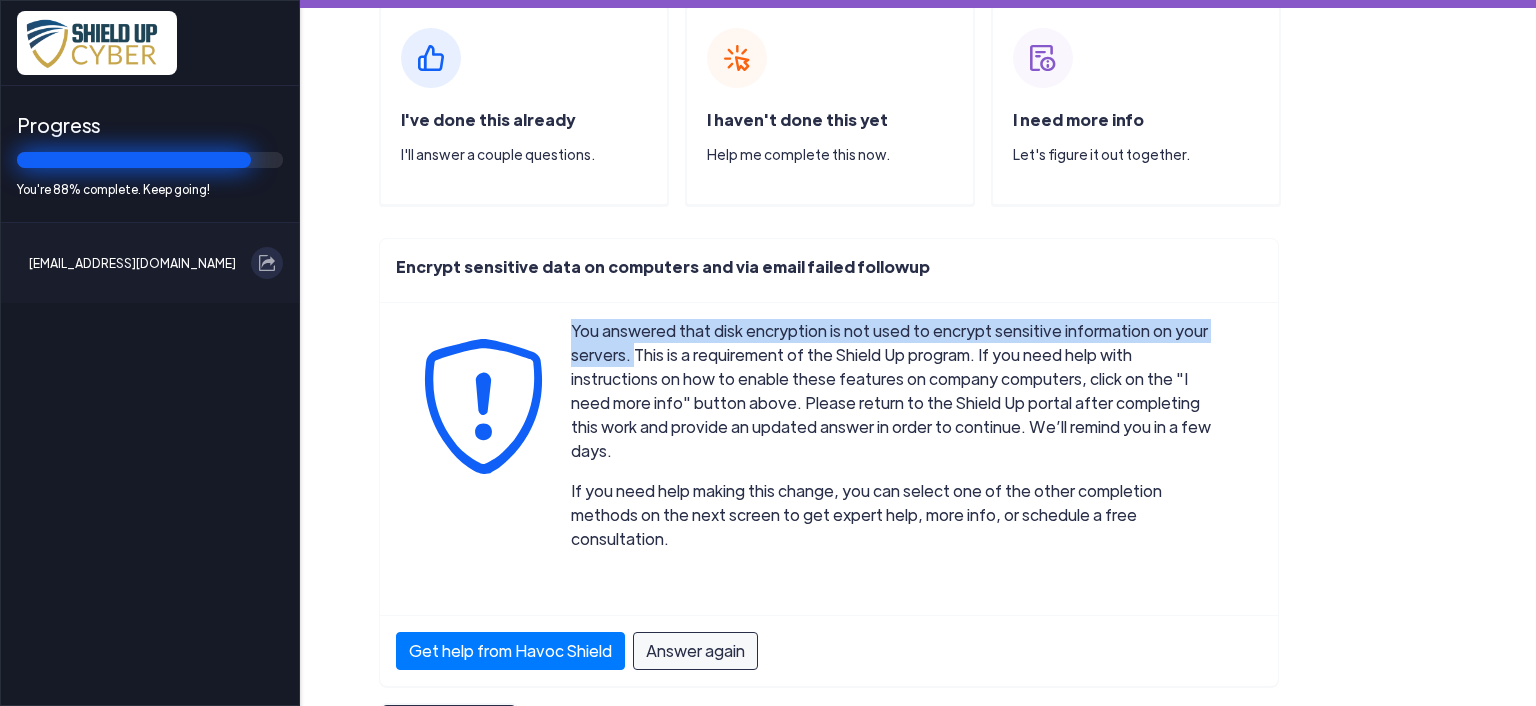 drag, startPoint x: 564, startPoint y: 324, endPoint x: 623, endPoint y: 343, distance: 61.983868 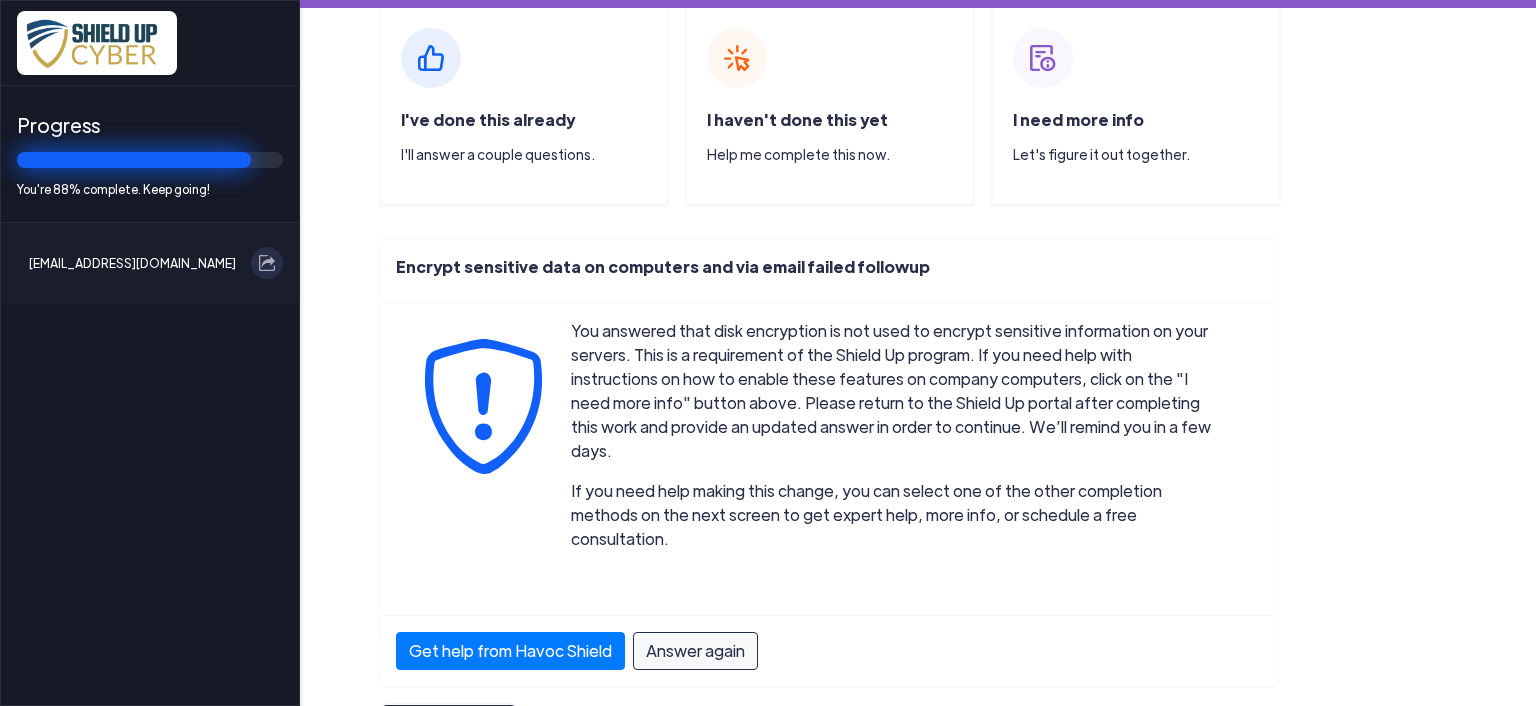 click on "You answered that disk encryption is not used to encrypt sensitive information on your servers. This is a requirement of the Shield Up program. If you need help with instructions on how to enable these features on company computers, click on the "I need more info" button above. Please return to the Shield Up portal after completing this work and provide an updated answer in order to continue. We’ll remind you in a few days." 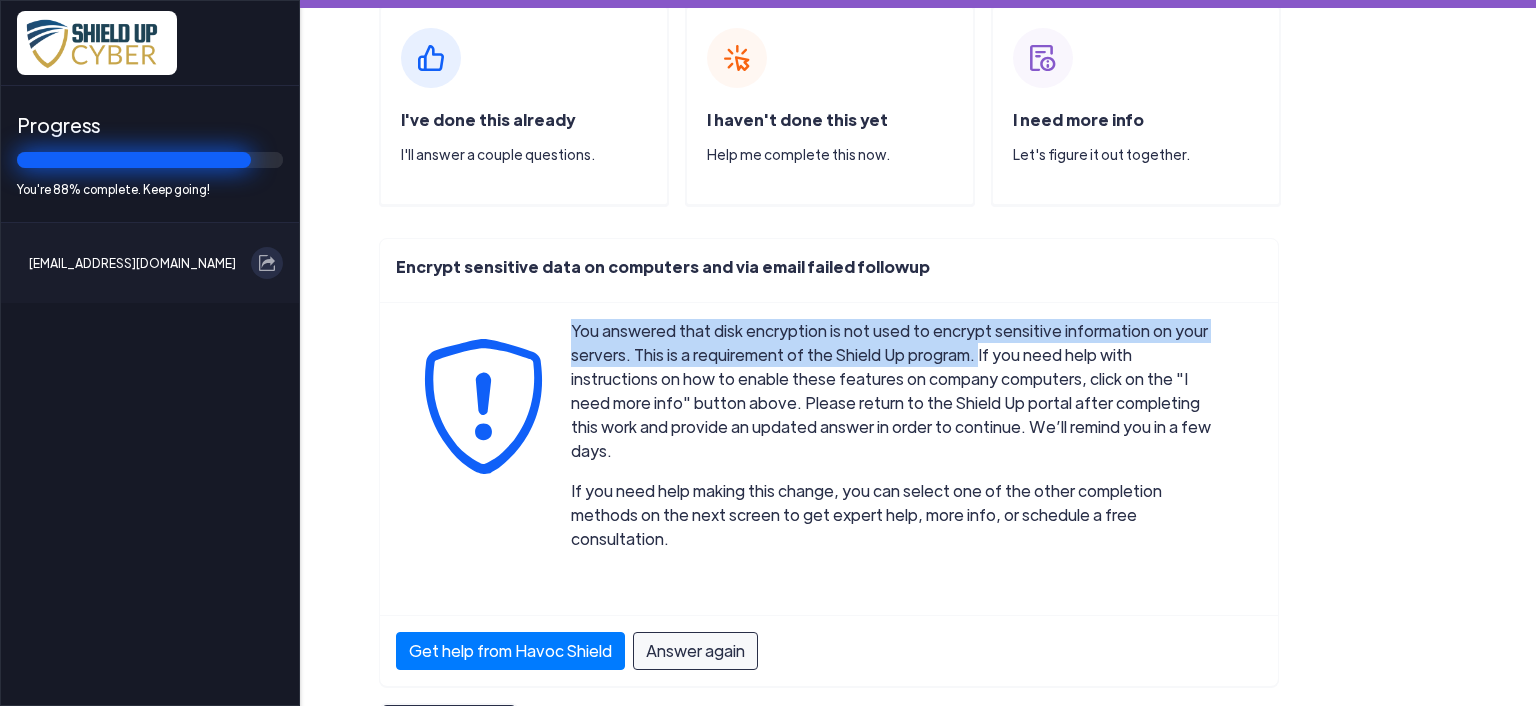 drag, startPoint x: 564, startPoint y: 321, endPoint x: 960, endPoint y: 356, distance: 397.5437 